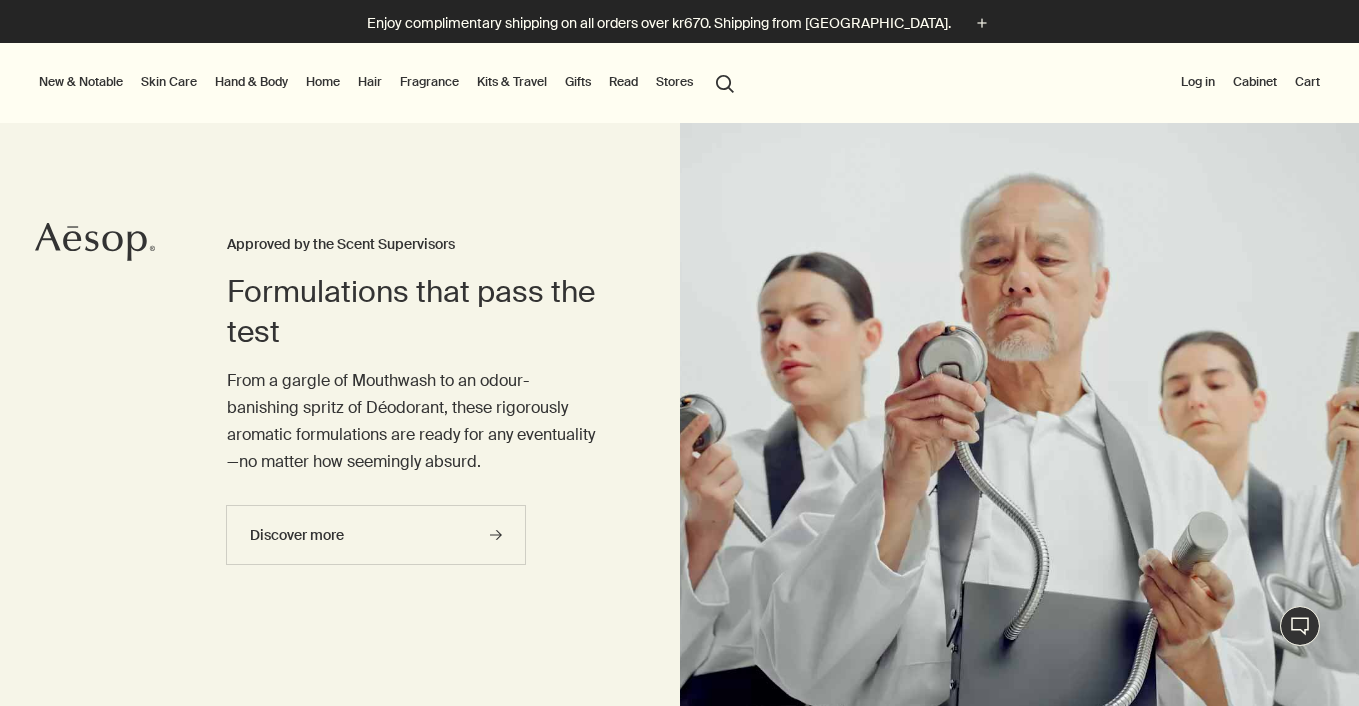 scroll, scrollTop: 0, scrollLeft: 0, axis: both 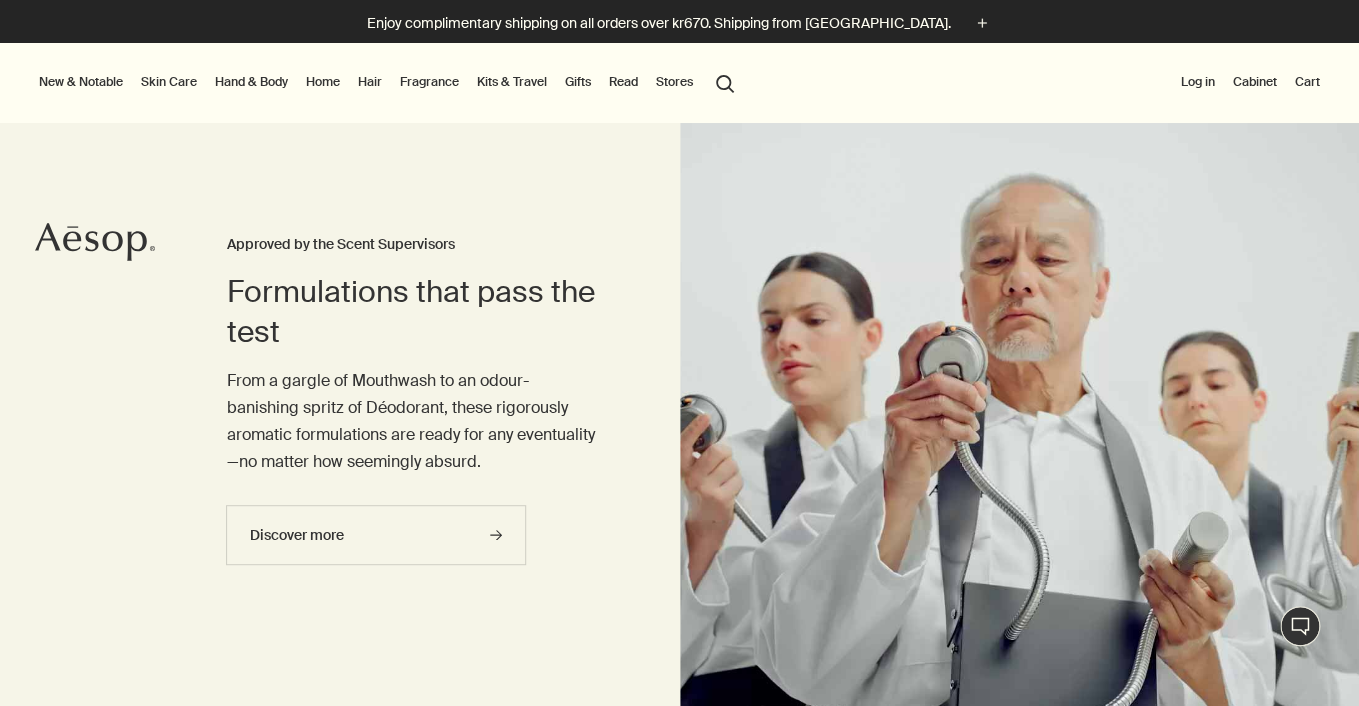 click on "Log in" at bounding box center [1198, 82] 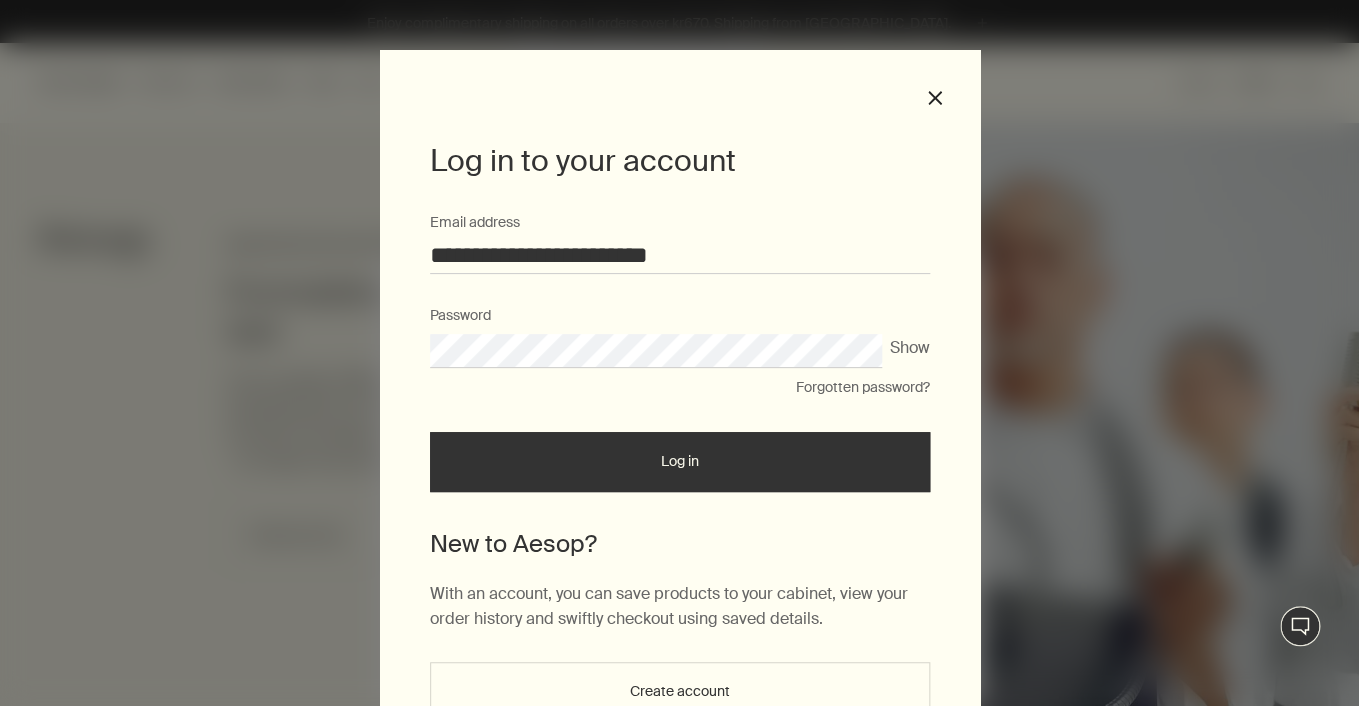 click on "Log in" at bounding box center (680, 462) 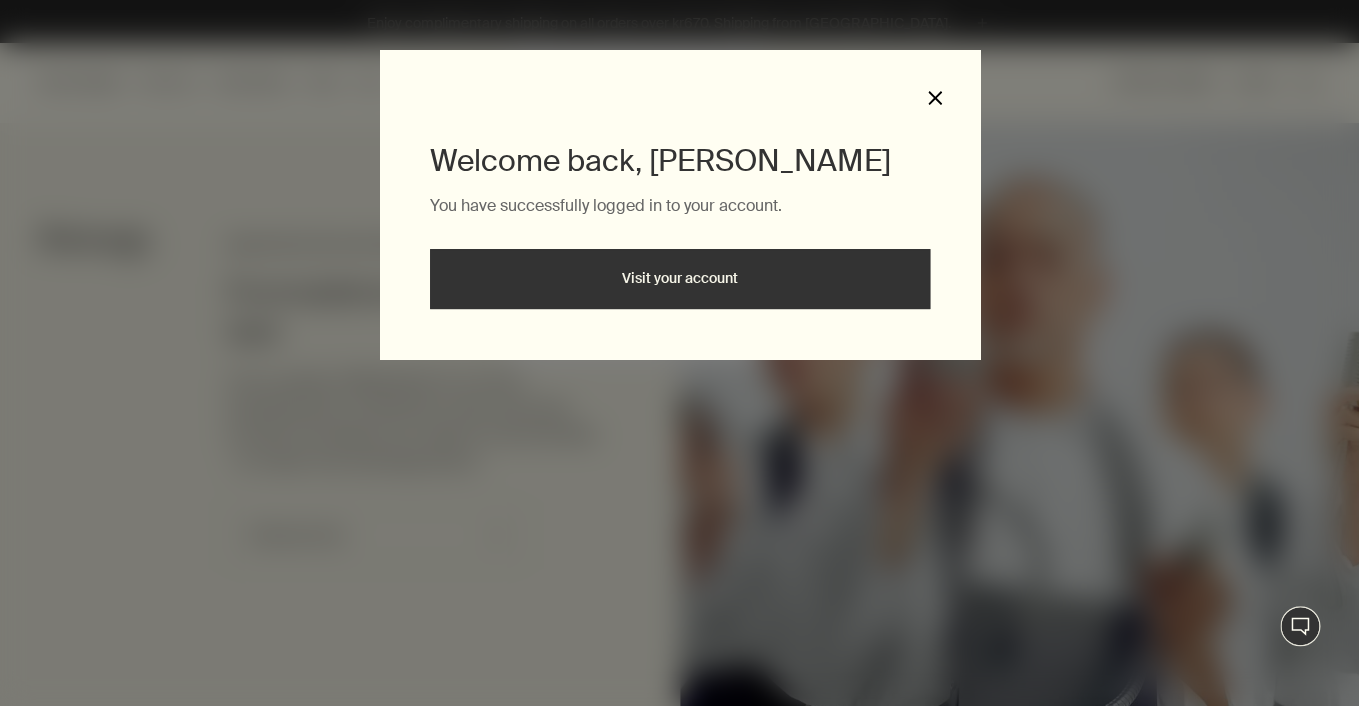 click on "close" at bounding box center [935, 98] 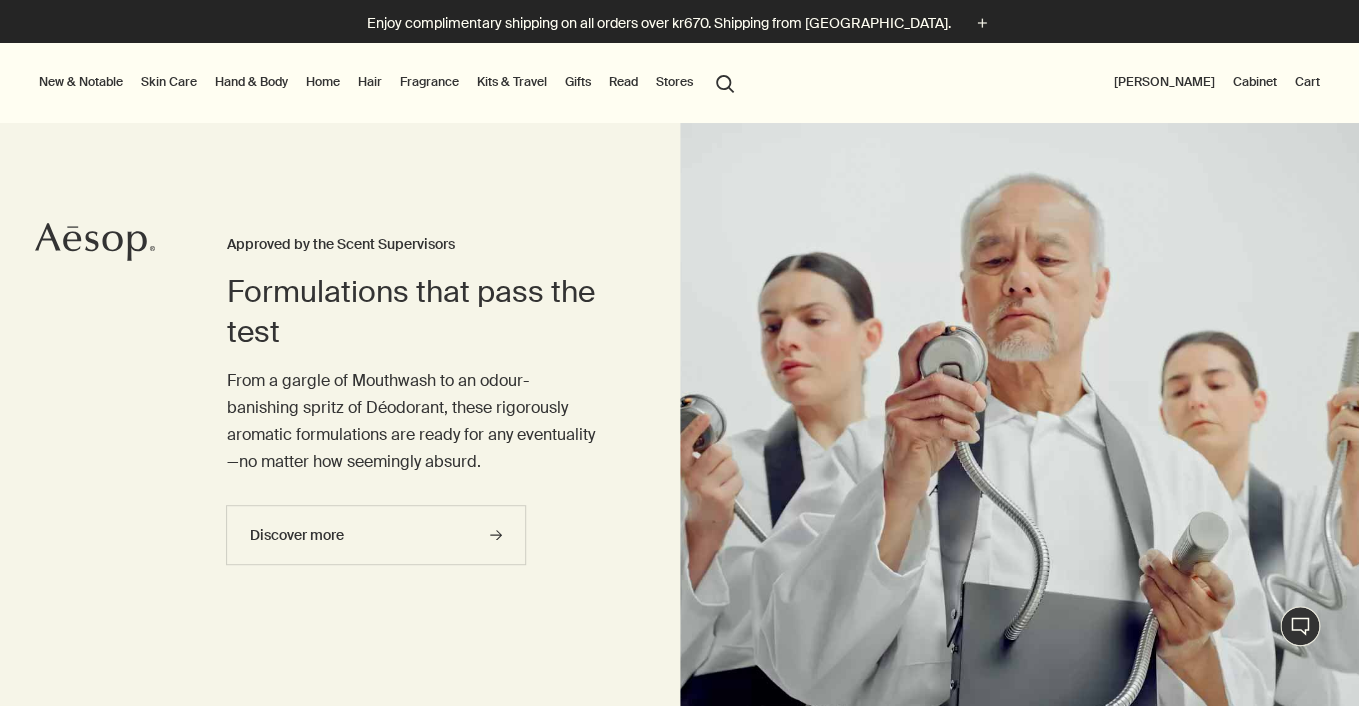 click on "Hand & Body" at bounding box center [251, 82] 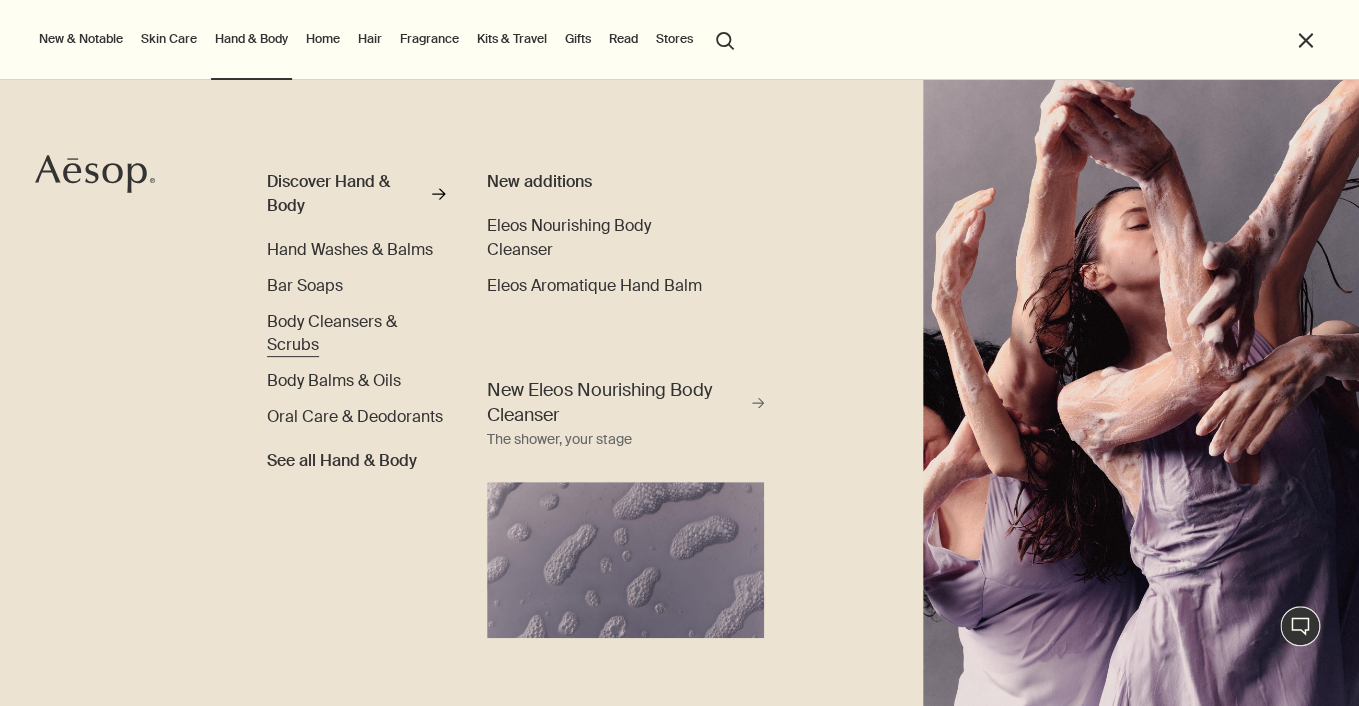 click on "Body Cleansers & Scrubs" at bounding box center (332, 333) 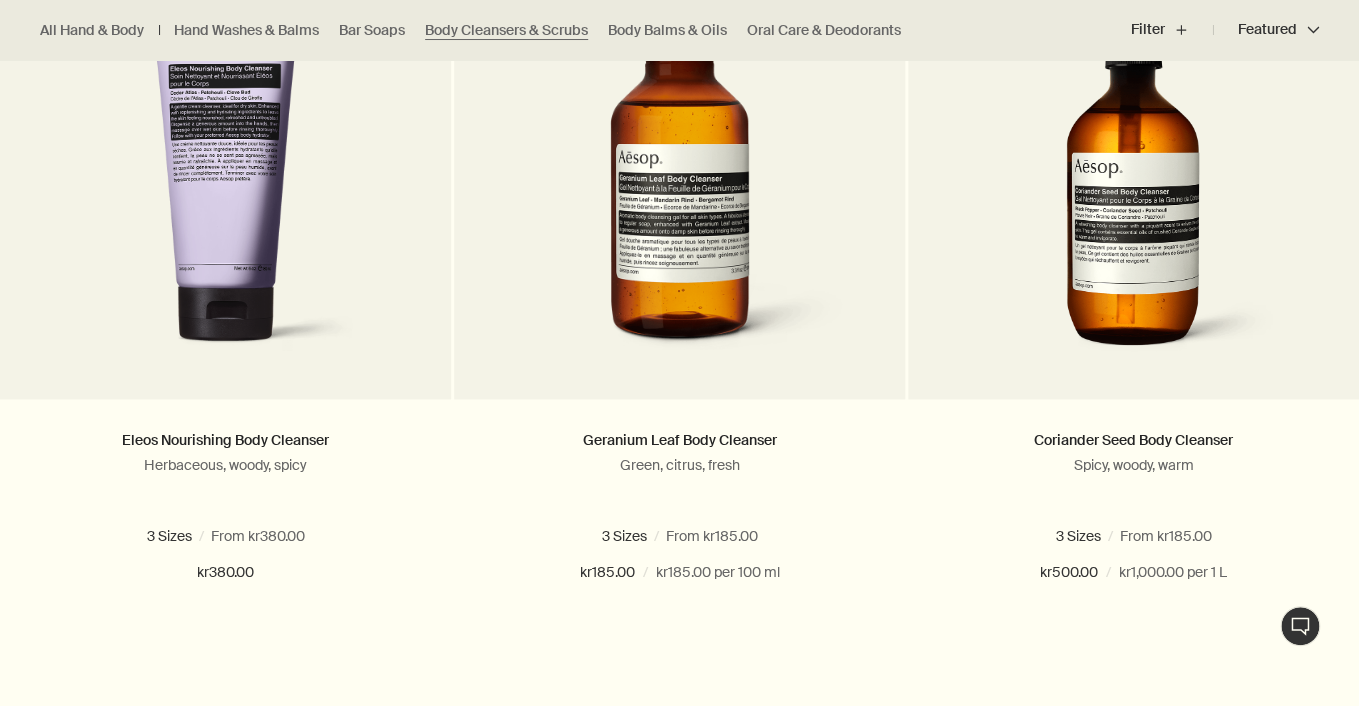 scroll, scrollTop: 701, scrollLeft: 0, axis: vertical 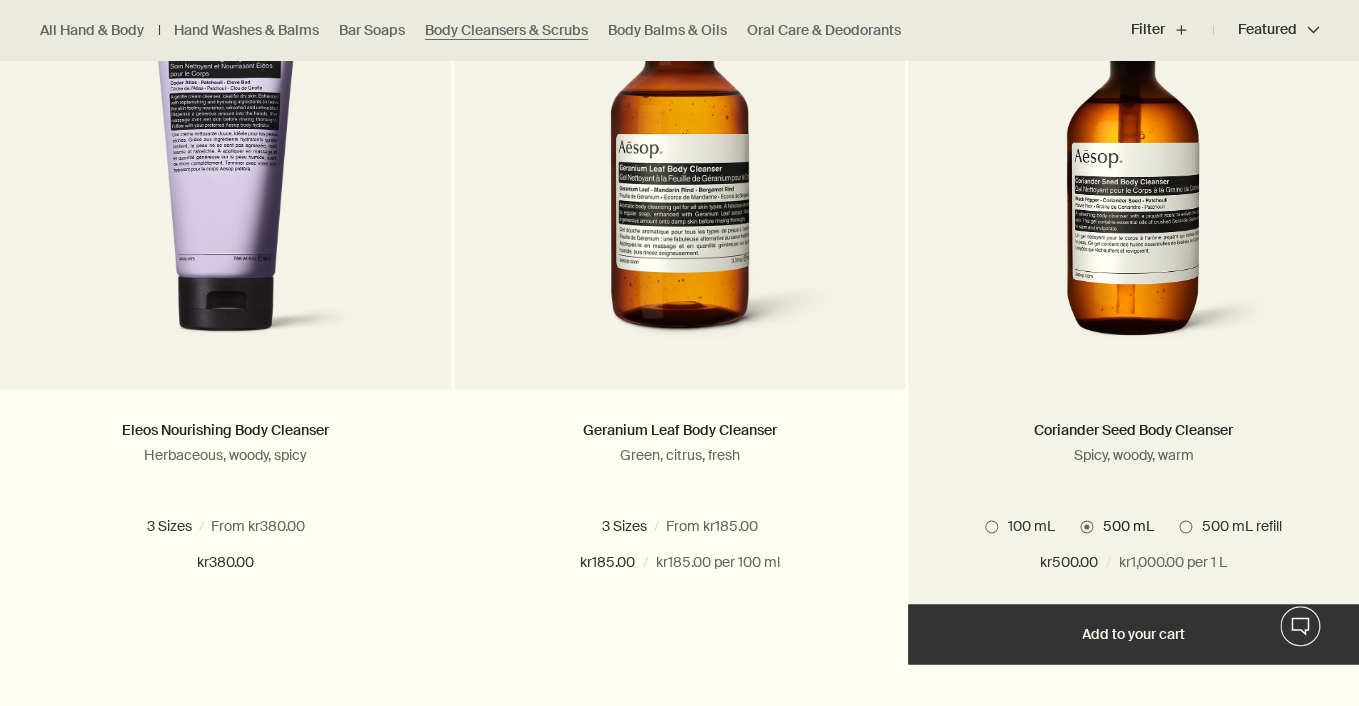 click on "500 mL refill" at bounding box center (1237, 526) 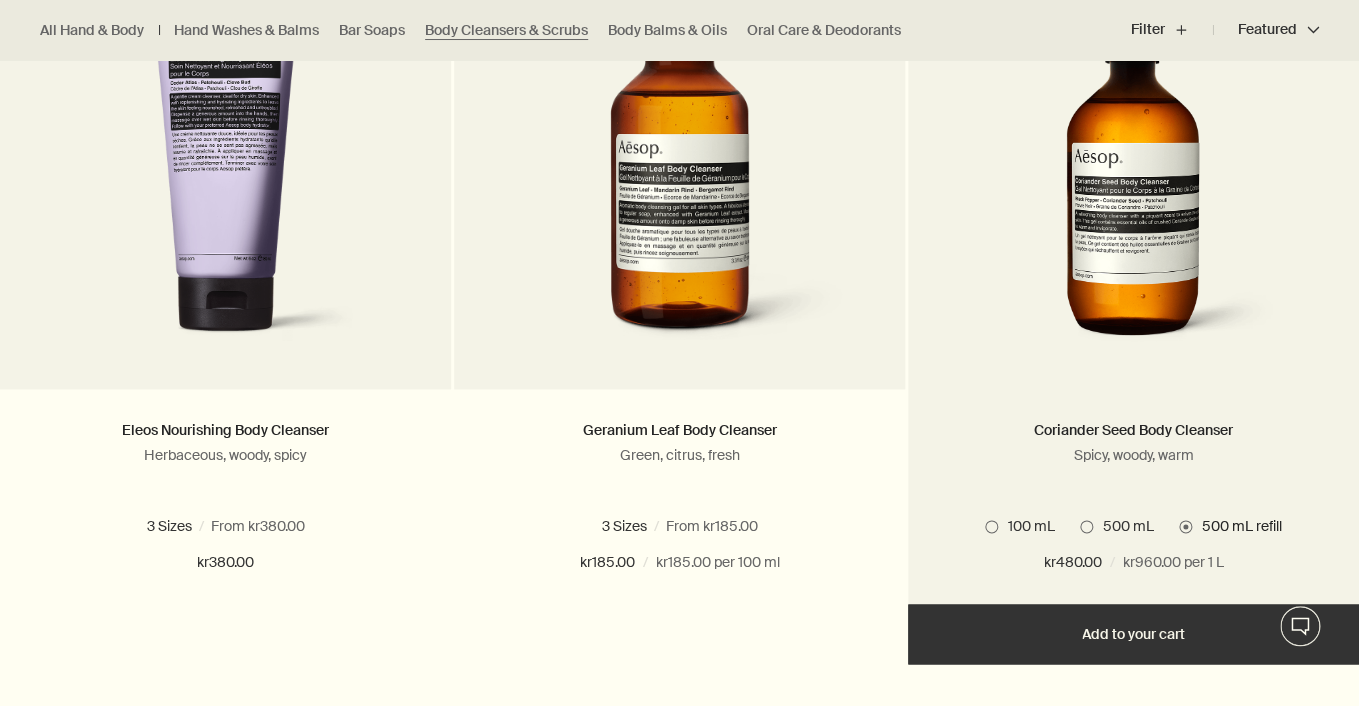 click on "Add Add to your cart" at bounding box center (1133, 634) 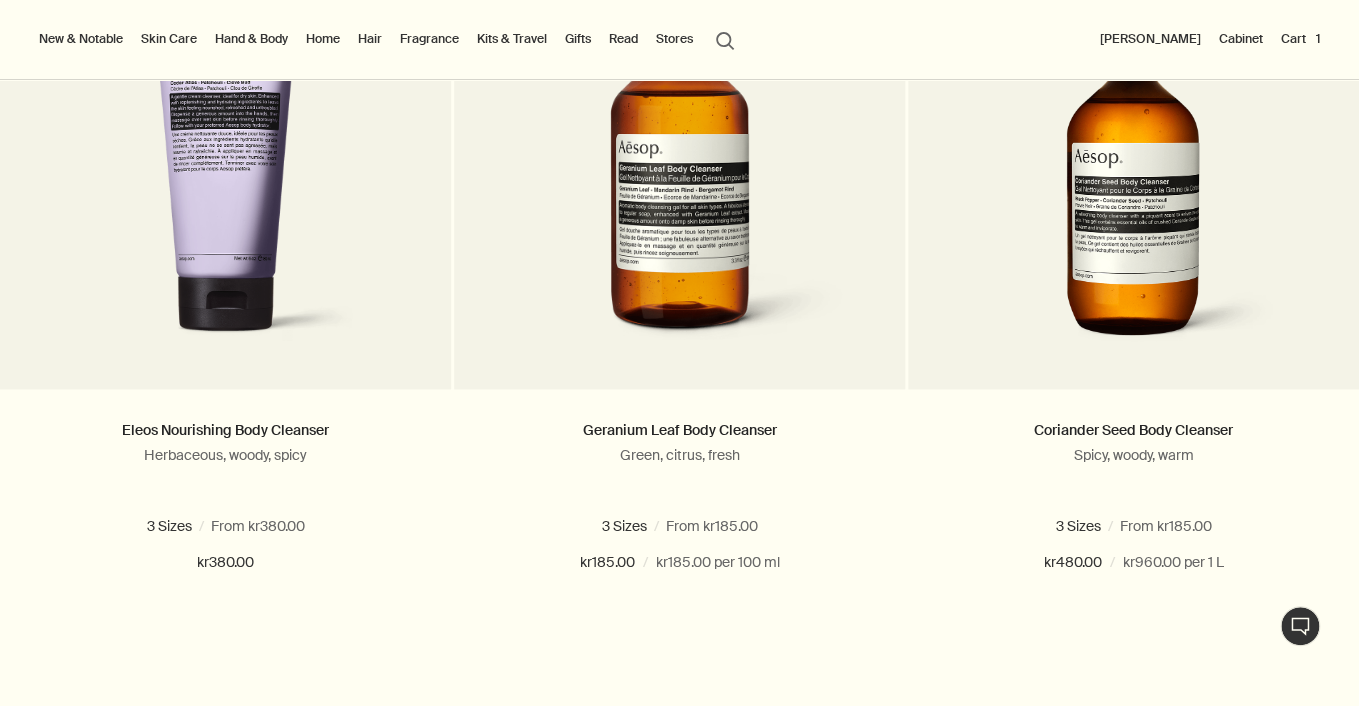 scroll, scrollTop: 0, scrollLeft: 0, axis: both 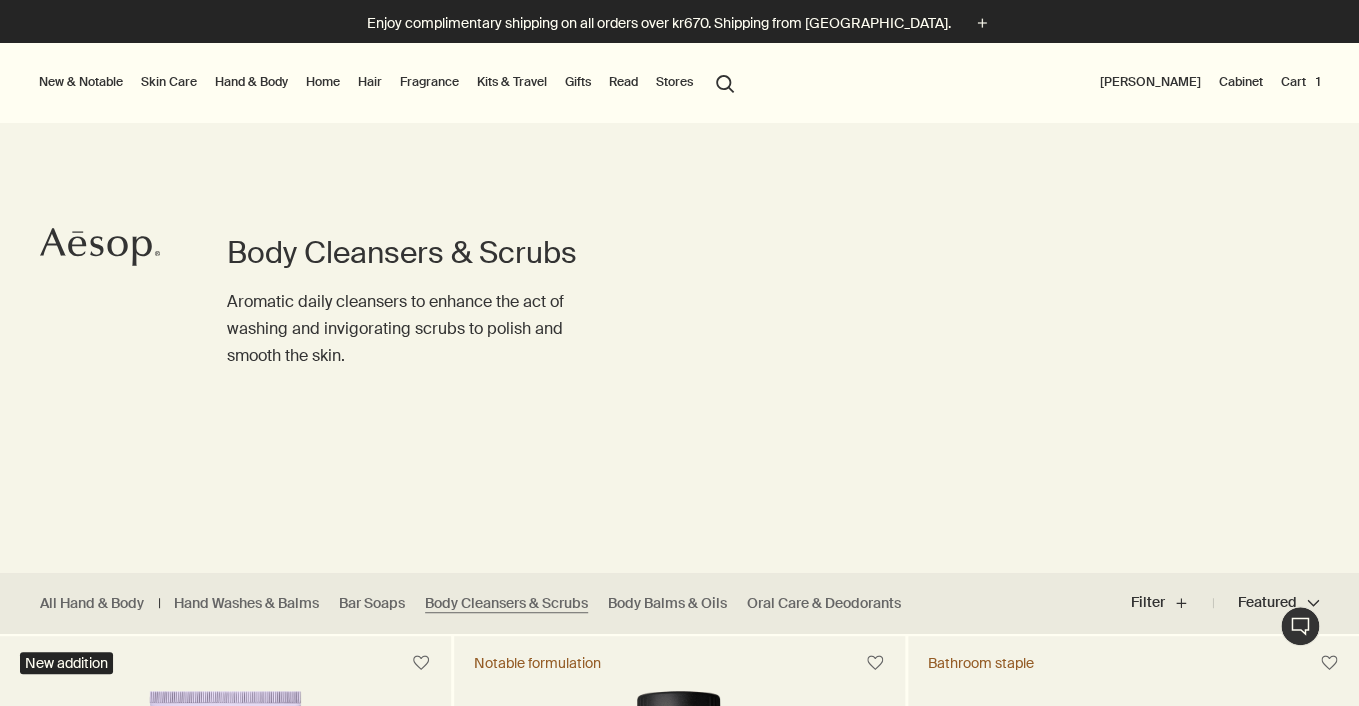 click on "Hand & Body" at bounding box center (251, 82) 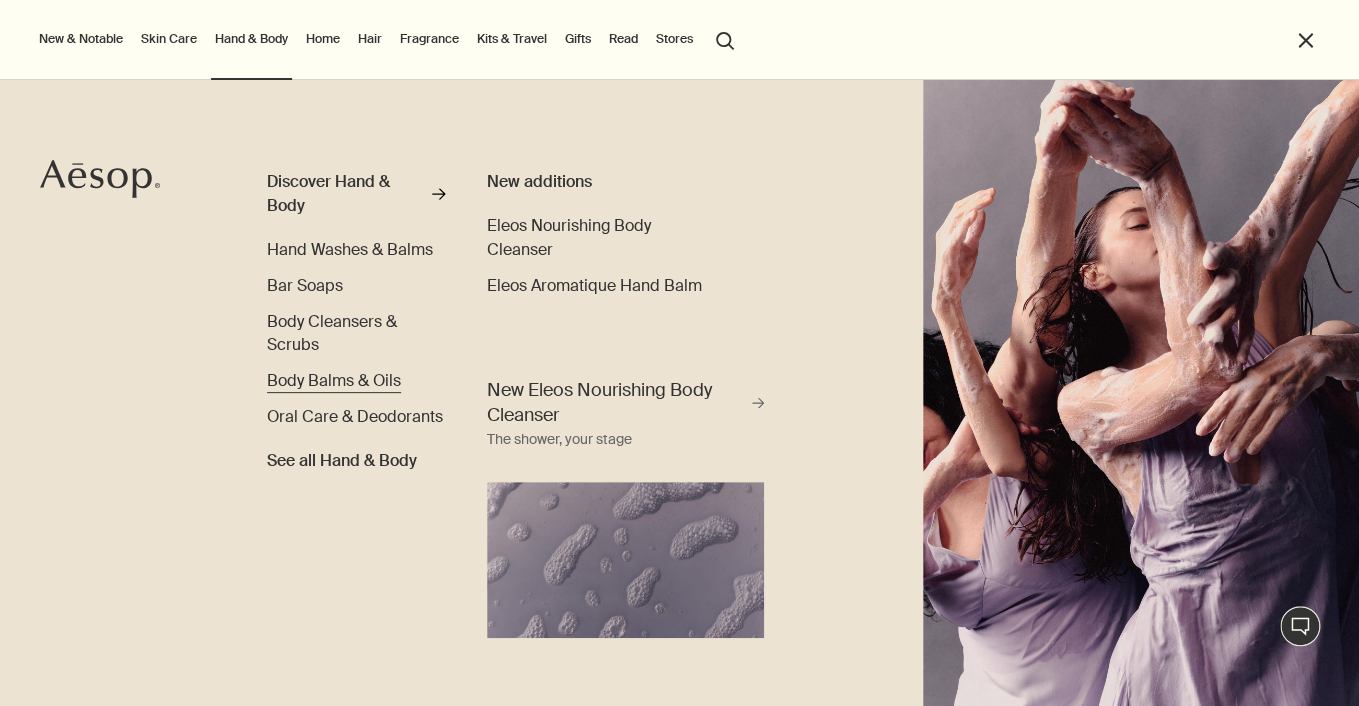 click on "Body Balms & Oils" at bounding box center [334, 380] 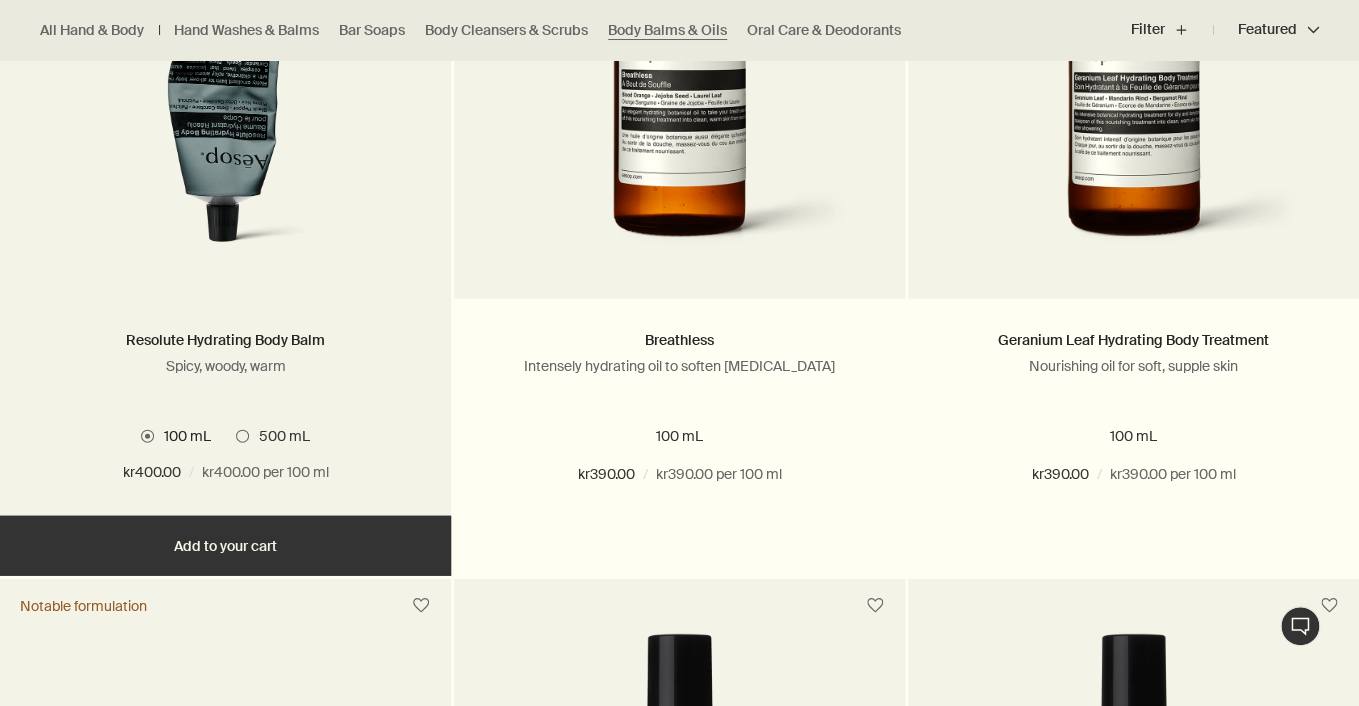 scroll, scrollTop: 1546, scrollLeft: 0, axis: vertical 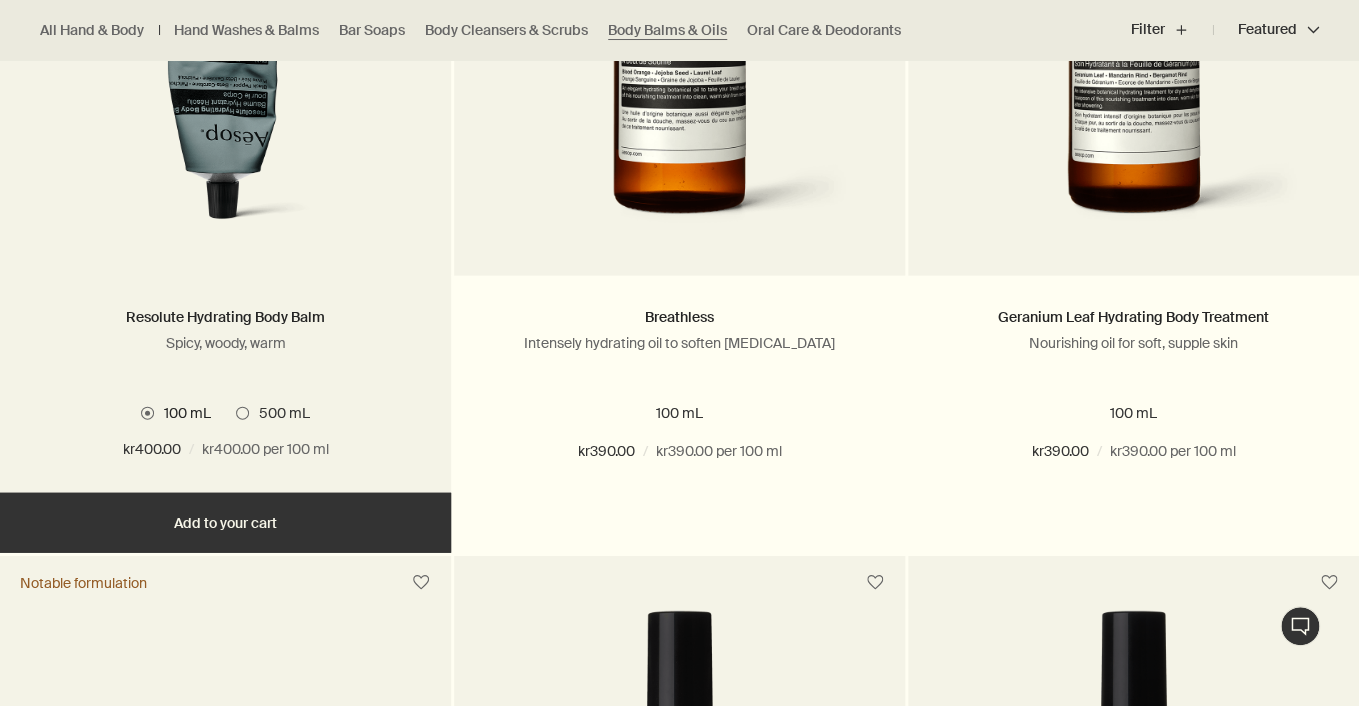 click on "Add Add to your cart" at bounding box center [225, 523] 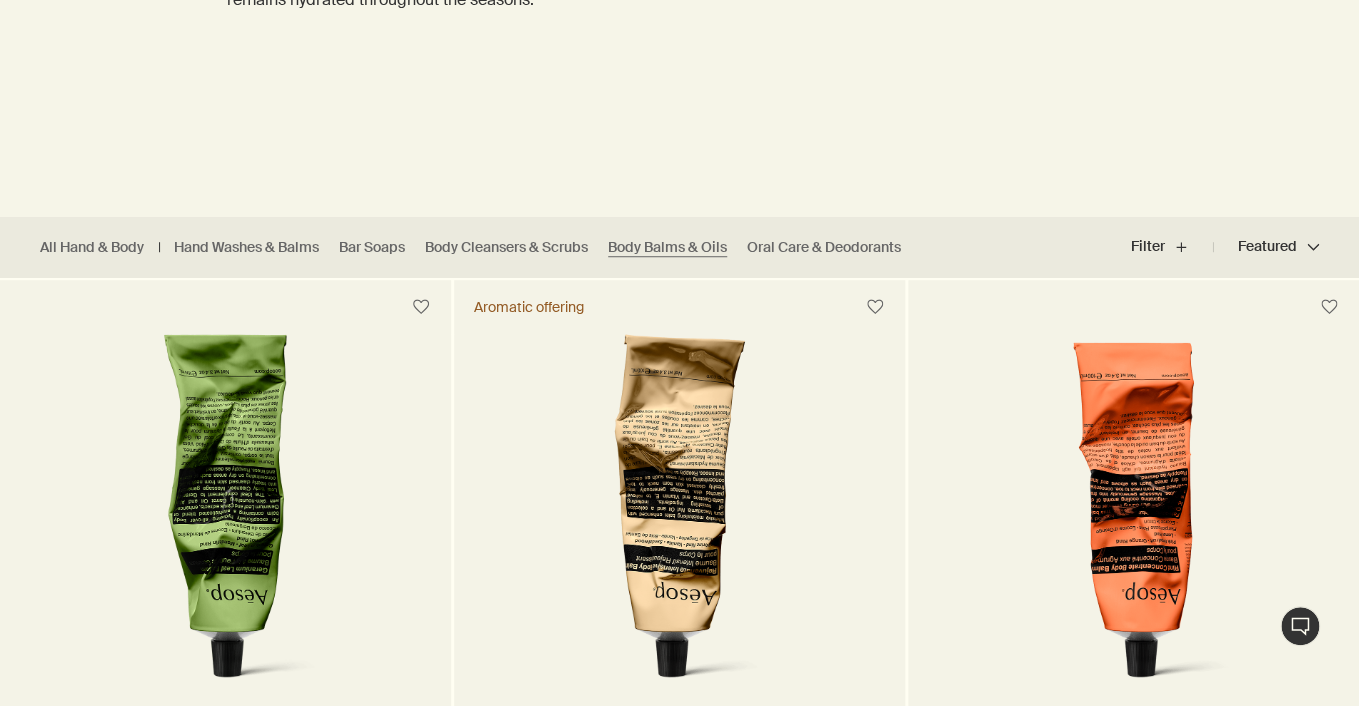 scroll, scrollTop: 0, scrollLeft: 0, axis: both 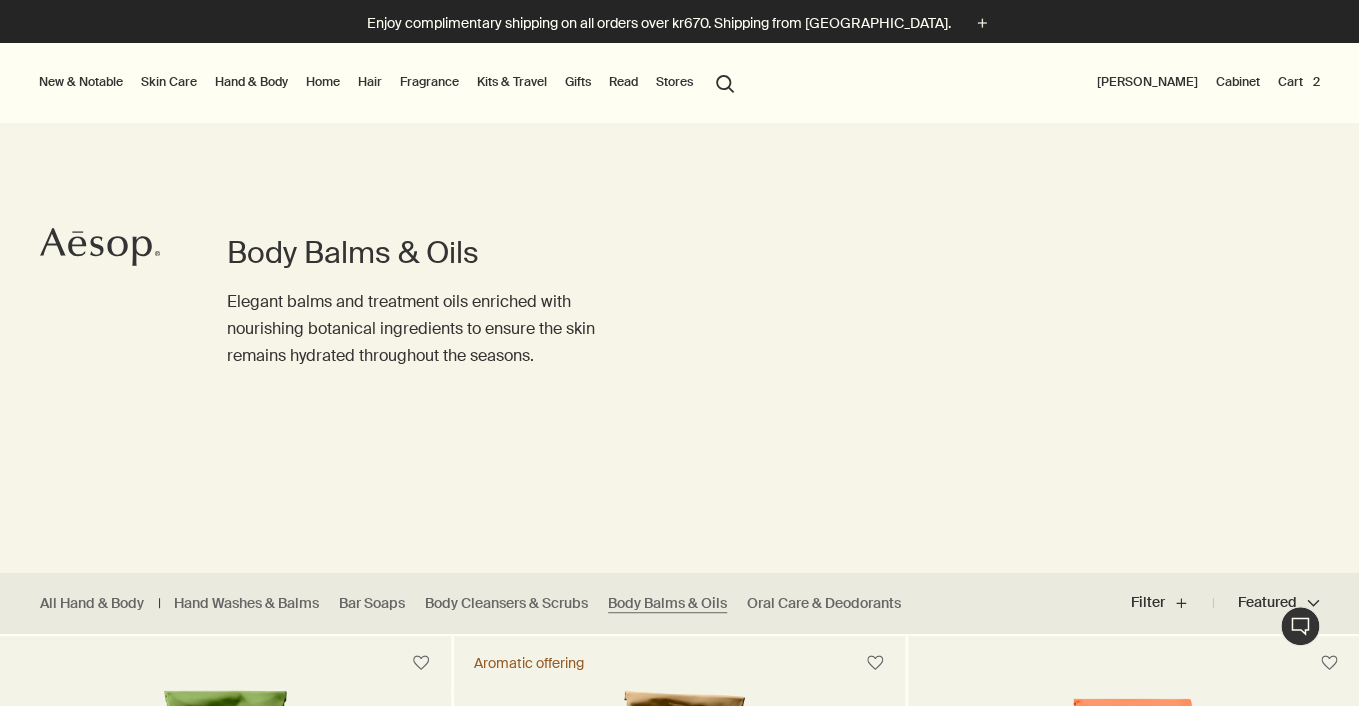 click on "Cart 2" at bounding box center [1299, 82] 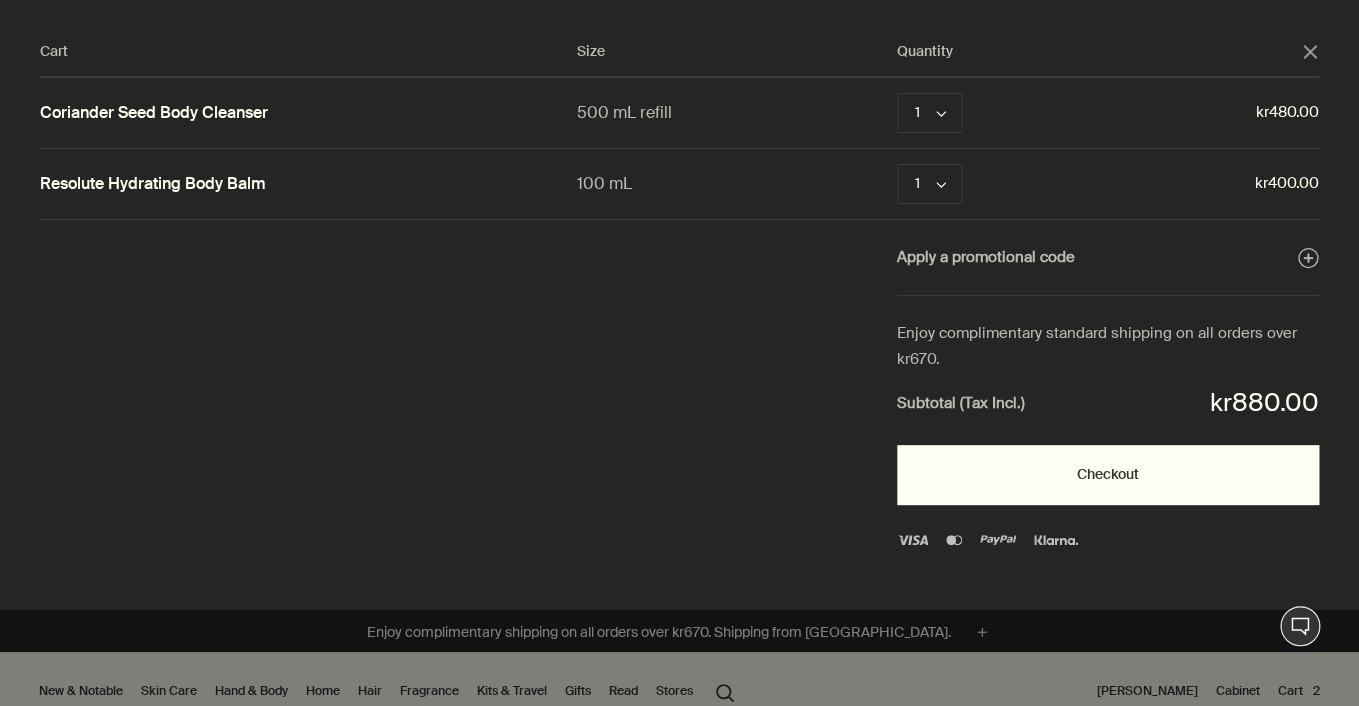 click on "Checkout" at bounding box center (1108, 475) 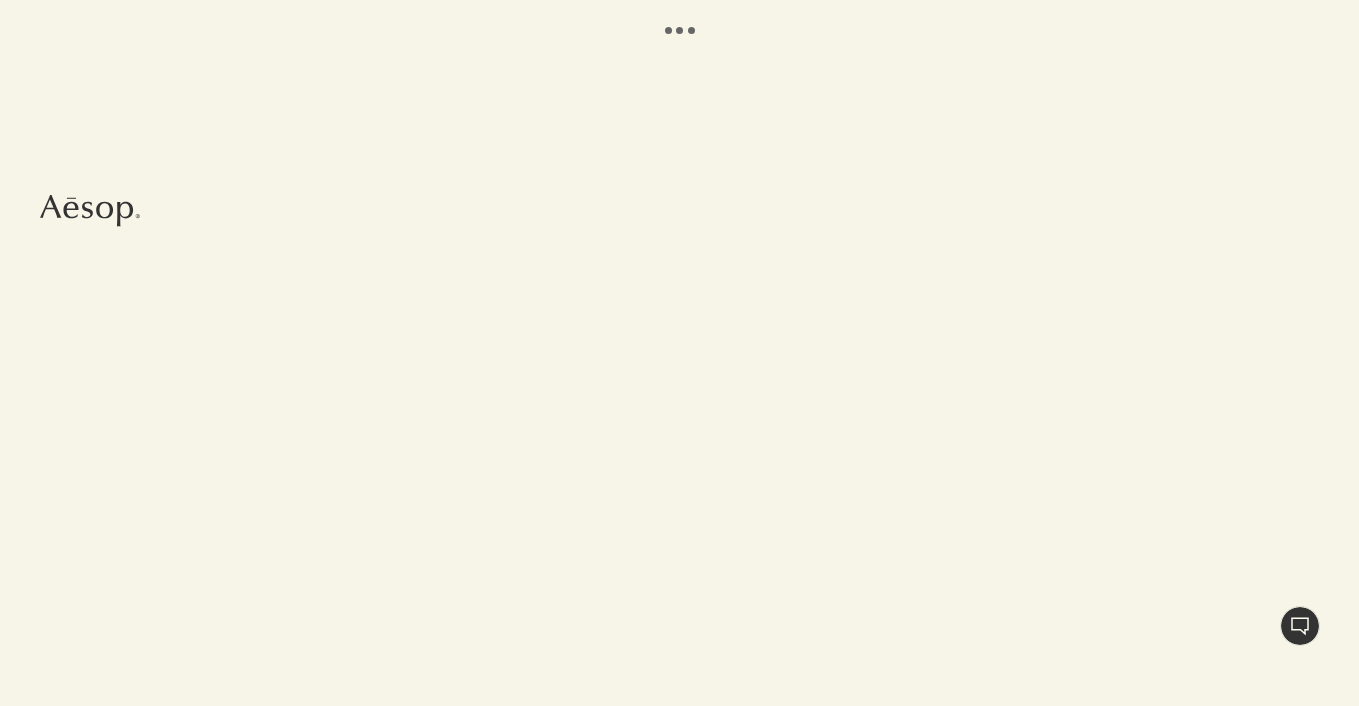 scroll, scrollTop: 0, scrollLeft: 0, axis: both 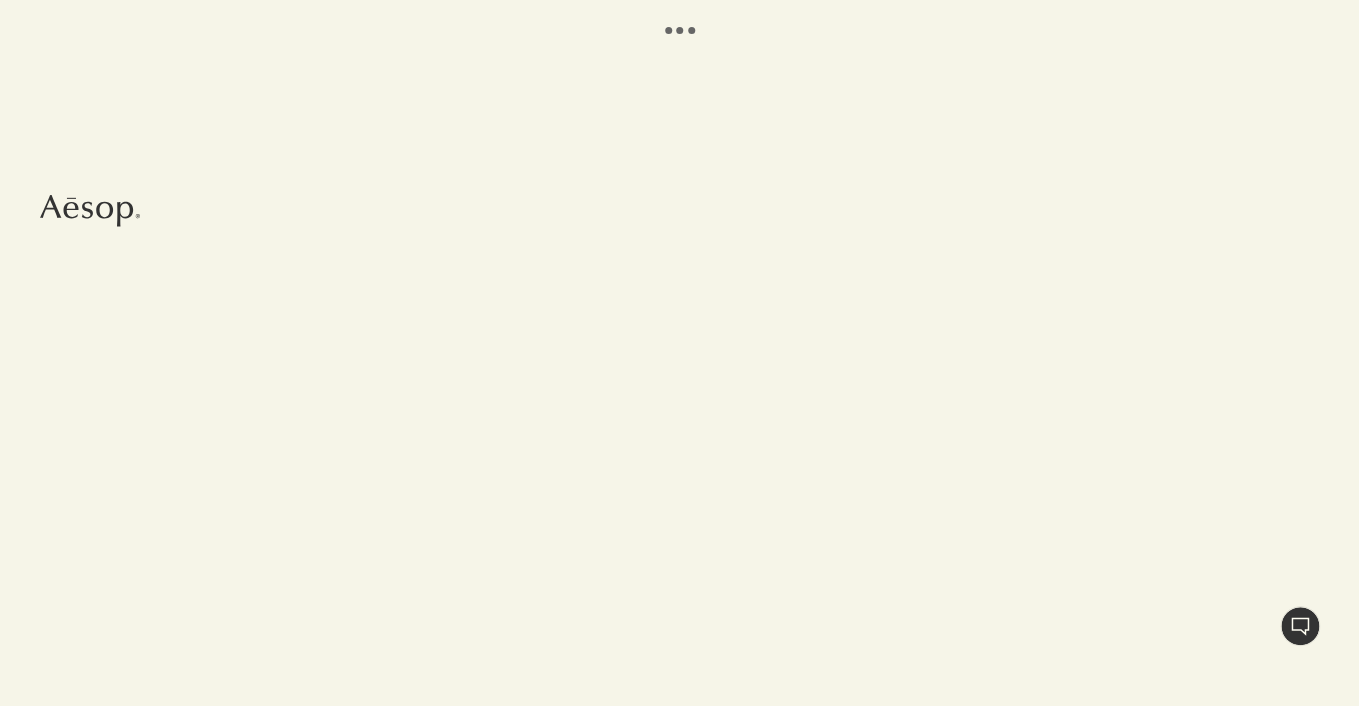 select on "SE" 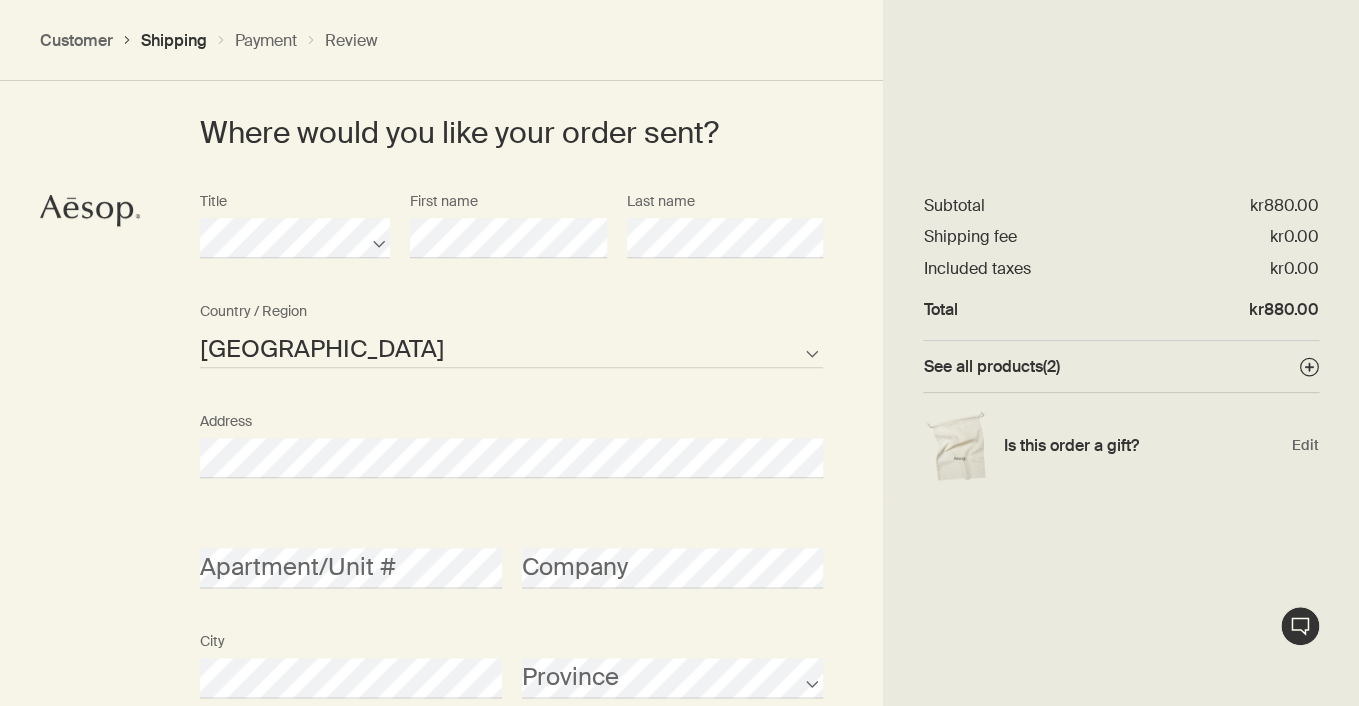 scroll, scrollTop: 583, scrollLeft: 0, axis: vertical 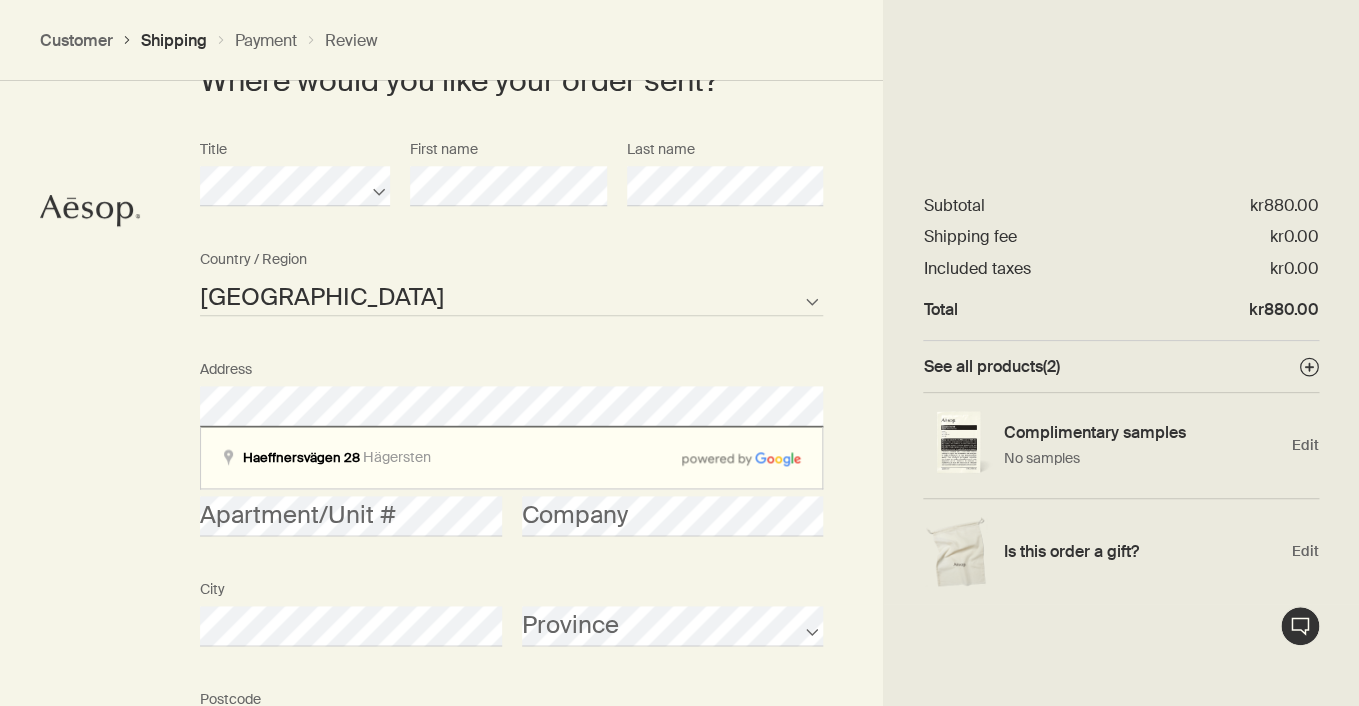 click on "Where would you like your order sent? Title First name Last name [GEOGRAPHIC_DATA] Not listed Country / Region Address Apartment/Unit # Company City Province Postcode AFG ALB DZA ASM AND AGO AIA ATA ATG ARG ARM ABW AUS AUT AZE BHS BHR BGD BRB BLR BEL BLZ BEN BMU BTN BOL BIH BWA BRA IOT VGB BRN BGR BFA BDI KHM CMR CAN CPV CYM CAF TCD CHL CHN CXR CCK COL COM COK CRI HRV CUB CUW CYP CZE COD DNK DJI DMA DOM TLS ECU EGY SLV GNQ ERI EST ETH FLK FRO FJI FIN FRA PYF GAB GMB GEO DEU GHA GIB GRC GRL GRD GUM GTM GGY GIN GNB GUY HTI HND HKG HUN ISL IND IDN IRN IRQ IRL IMN ISR ITA CIV JAM JPN JEY JOR [PERSON_NAME] KIR XKX KWT KGZ LAO LVA LBN LSO LBR LBY LIE LTU LUX MAC MKD MDG MWI MYS MDV MLI MLT MHL MRT MUS MYT MEX FSM MDA MCO MNG MNE MSR MAR MOZ MMR NAM NRU NPL NLD ANT NCL NZL NIC NER [PERSON_NAME] PRK MNP NOR OMN PAK PLW PSE PAN PNG PRY PER PHL PCN POL PRT PRI QAT COG REU ROU RUS RWA BLM SHN KNA LCA MAF SPM VCT WSM SMR STP [PERSON_NAME] SRB SYC SLE SGP SXM SVK SVN SLB SOM KOR ZAF SSD ESP LKA SDN SUR SJM SWZ SWE CHE SYR TWN TJK TZA THA TGO TKL TON" at bounding box center [511, 834] 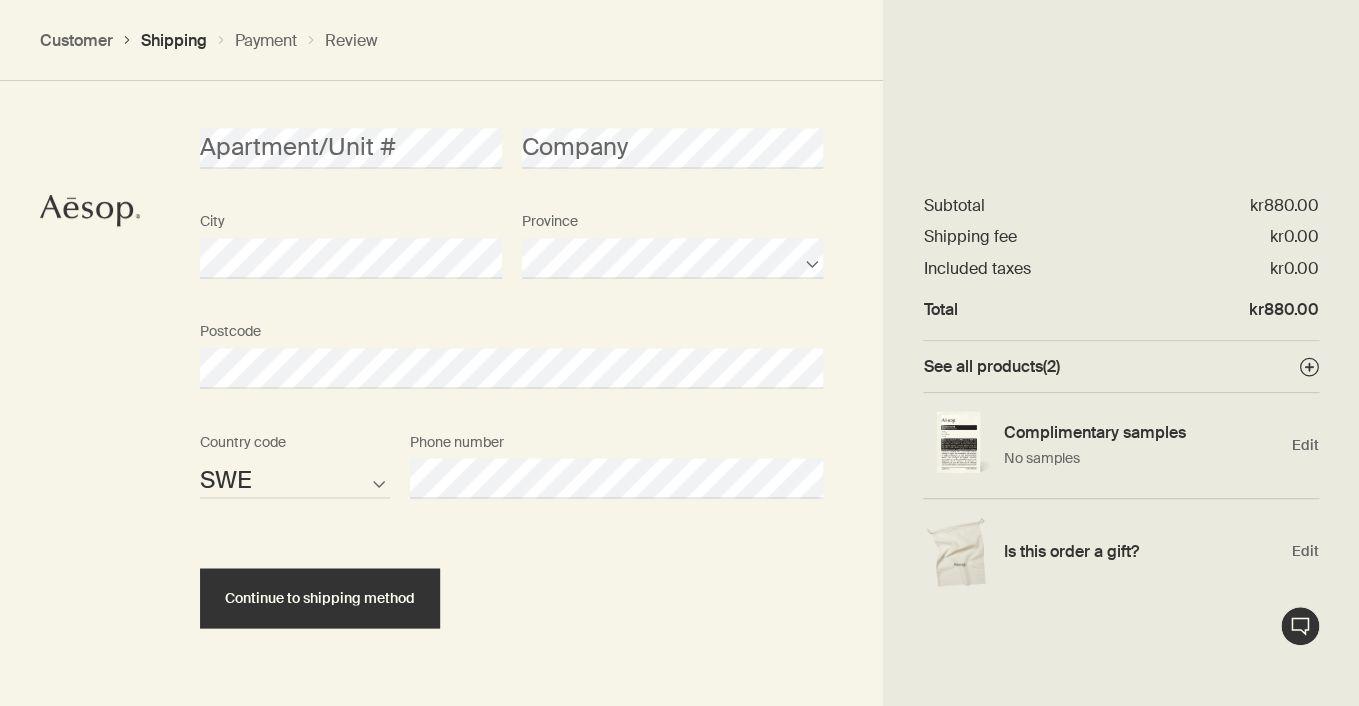 scroll, scrollTop: 955, scrollLeft: 0, axis: vertical 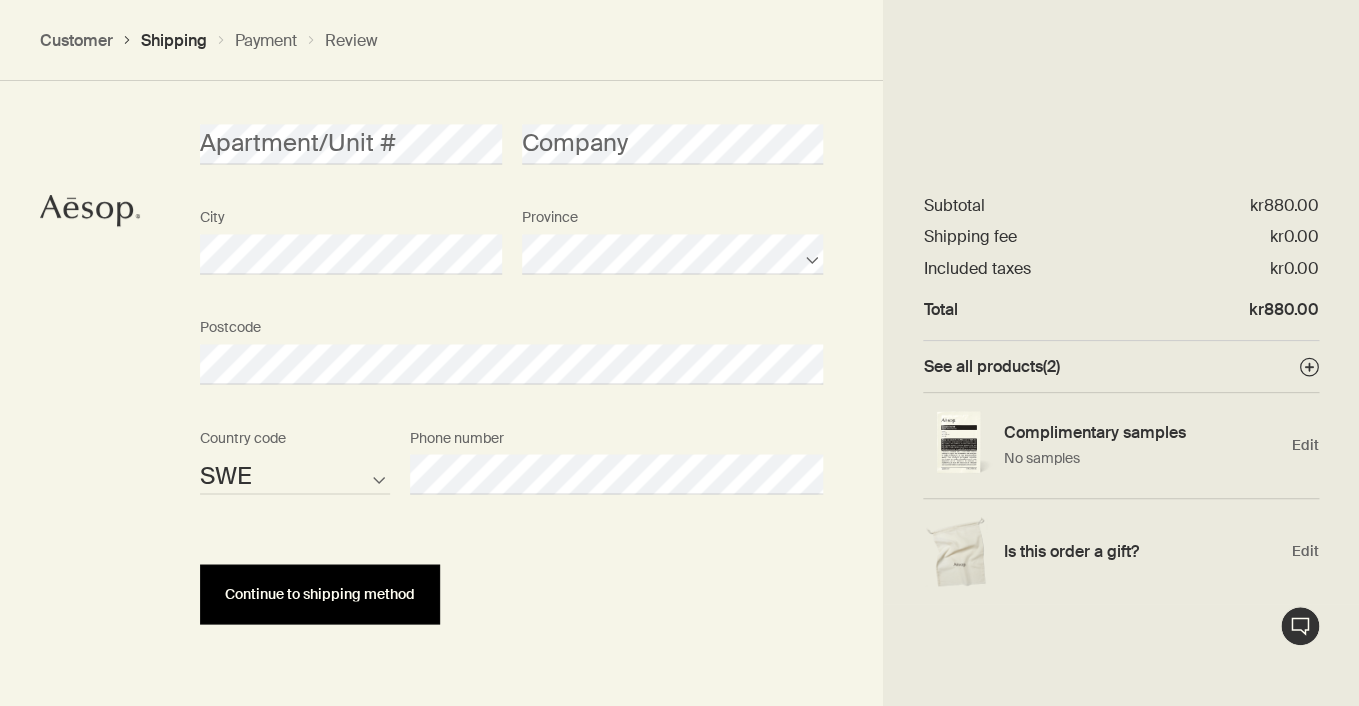 click on "Continue to shipping method" at bounding box center (320, 593) 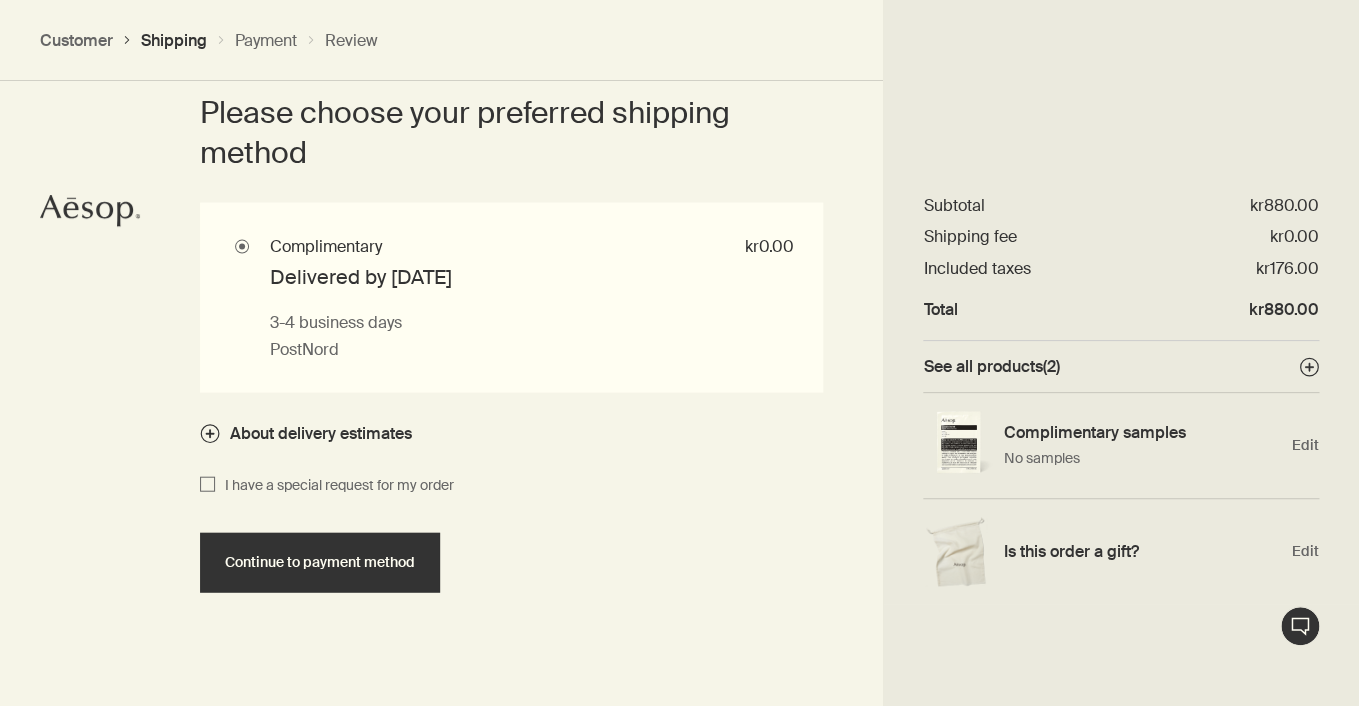 scroll, scrollTop: 1533, scrollLeft: 0, axis: vertical 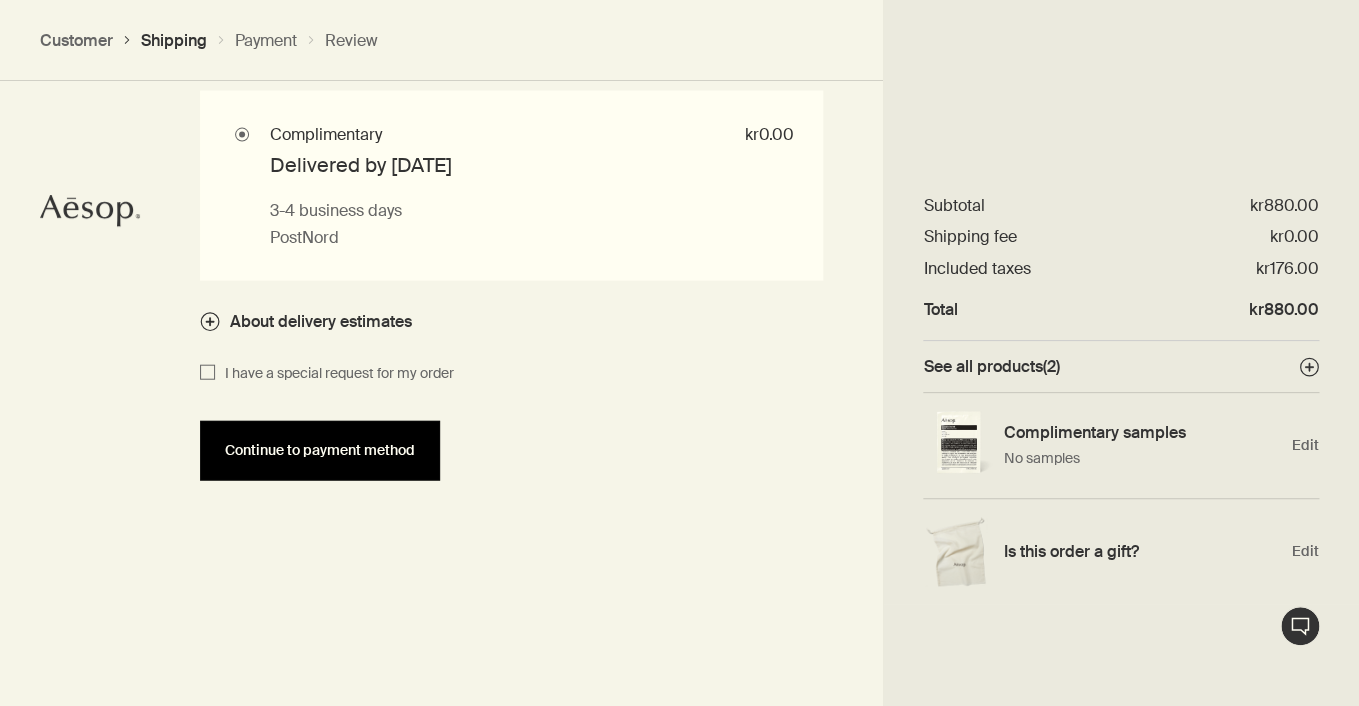 click on "Continue to payment method" at bounding box center (320, 451) 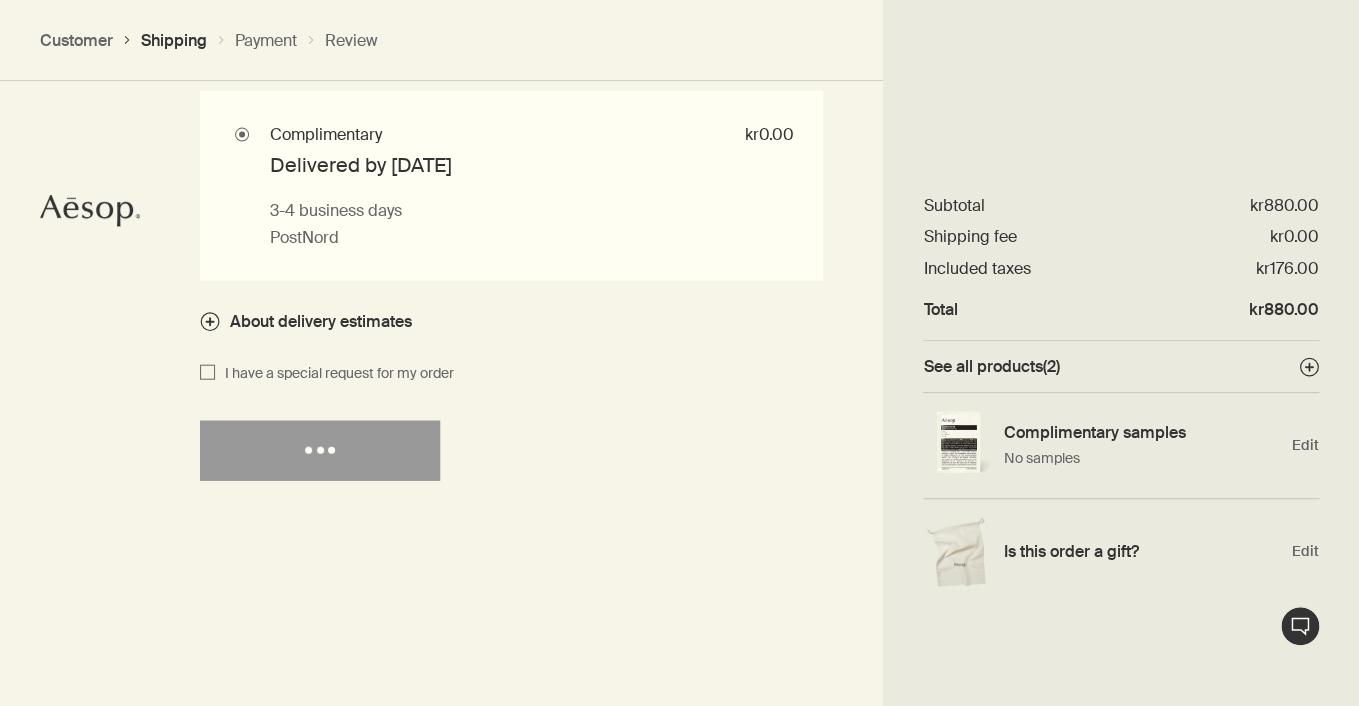 select on "SE" 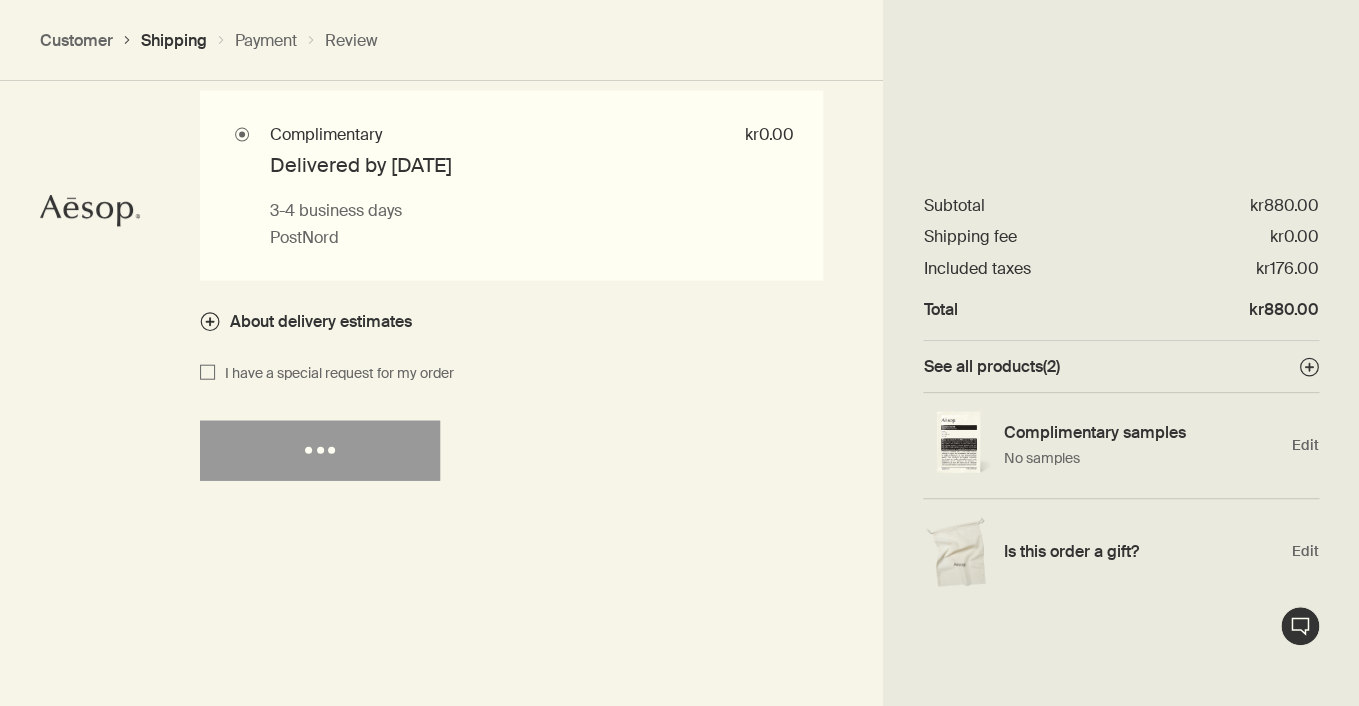 select on "SE" 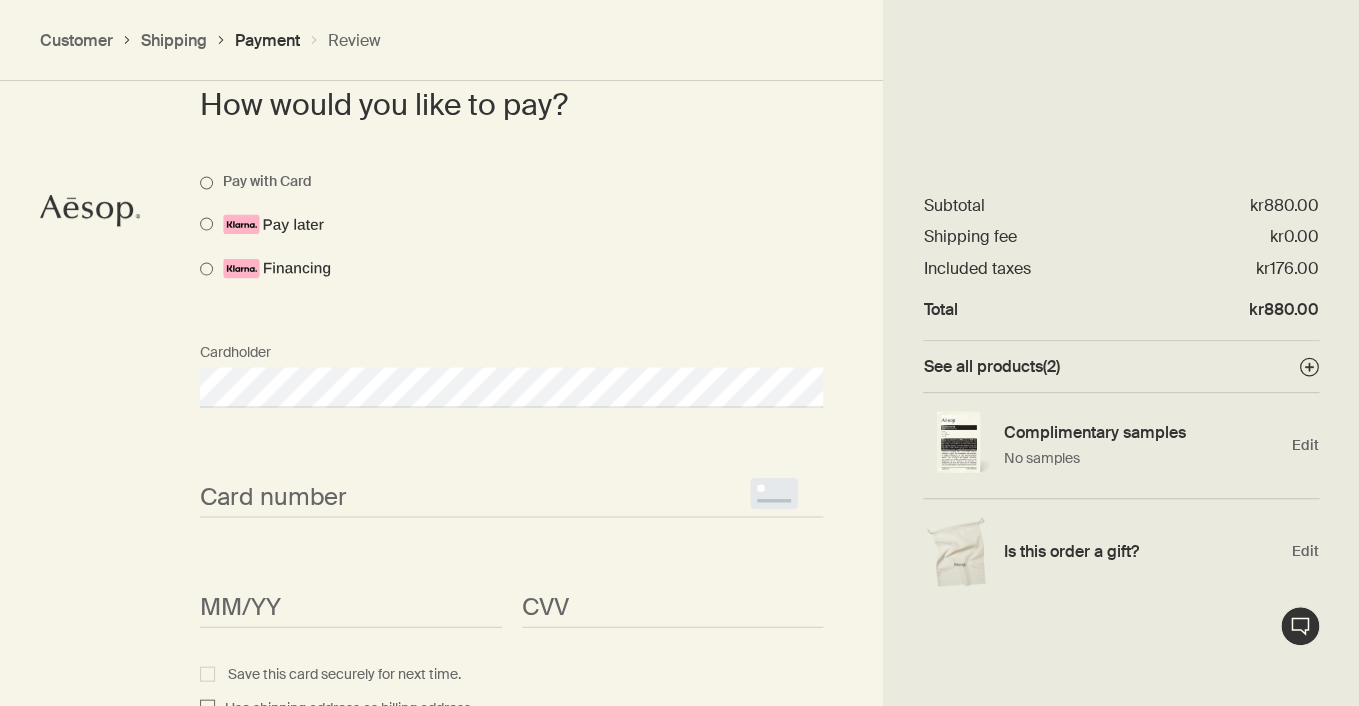 scroll, scrollTop: 1140, scrollLeft: 0, axis: vertical 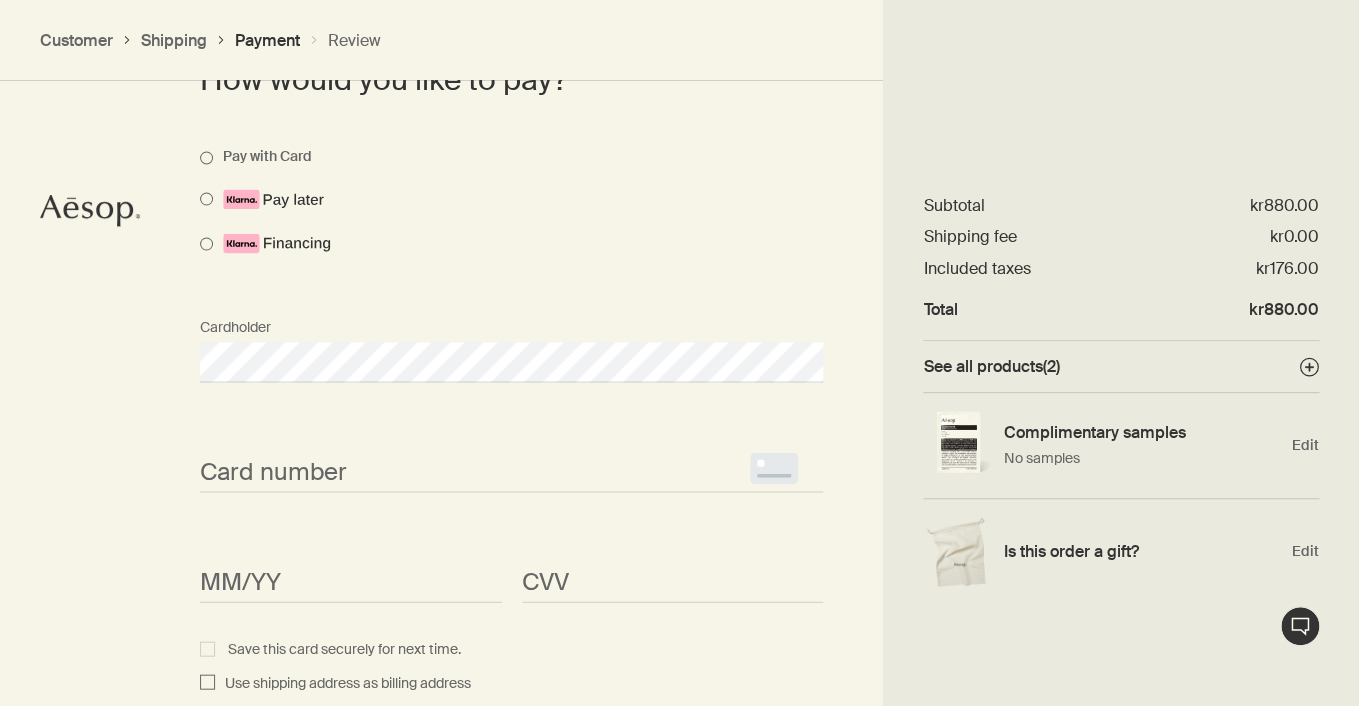 click on "Card number <p>Your browser does not support iframes.</p>" at bounding box center (511, 454) 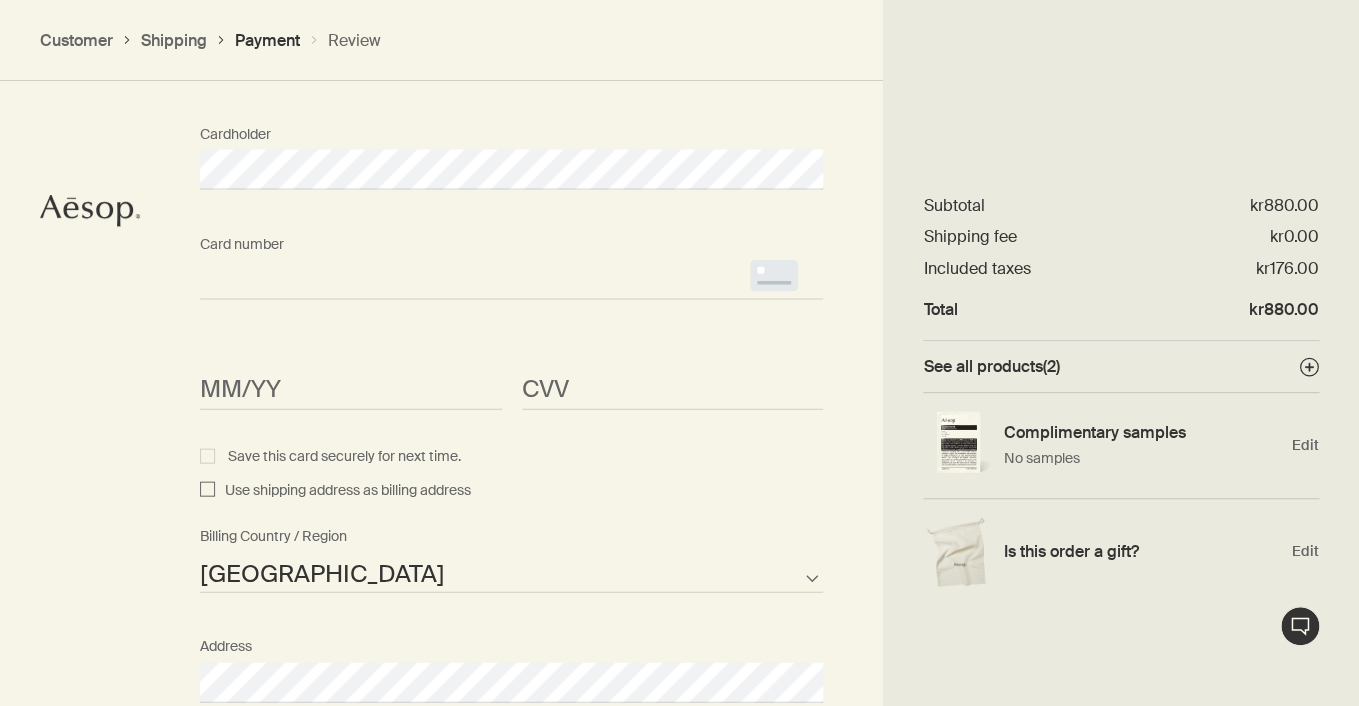 scroll, scrollTop: 1336, scrollLeft: 0, axis: vertical 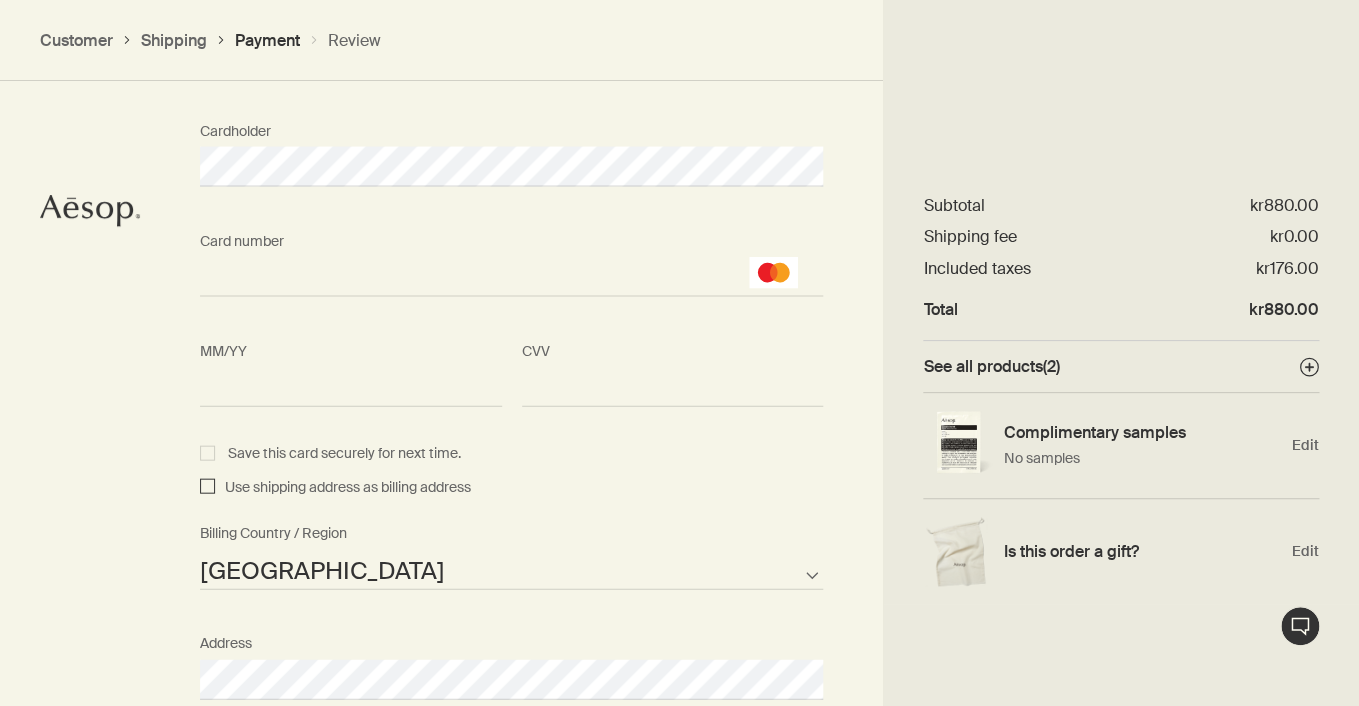 click on "Use shipping address as billing address" at bounding box center (207, 487) 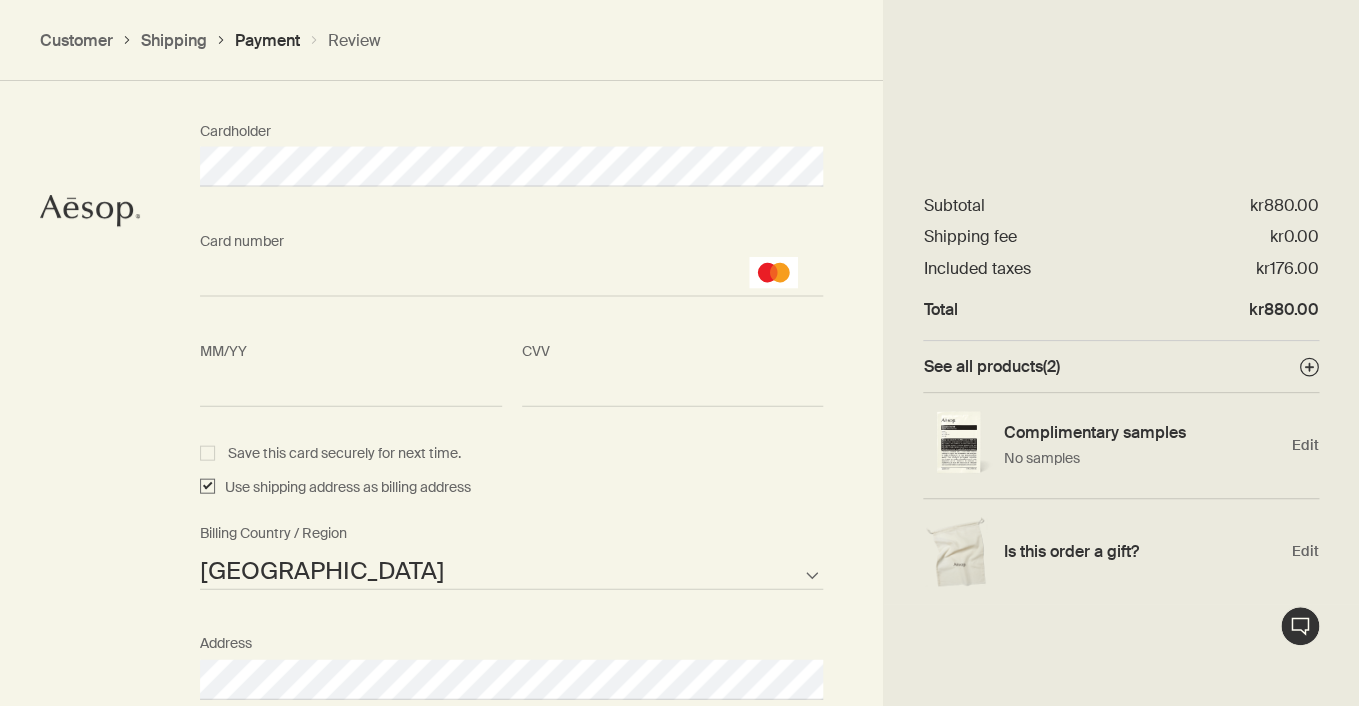 checkbox on "true" 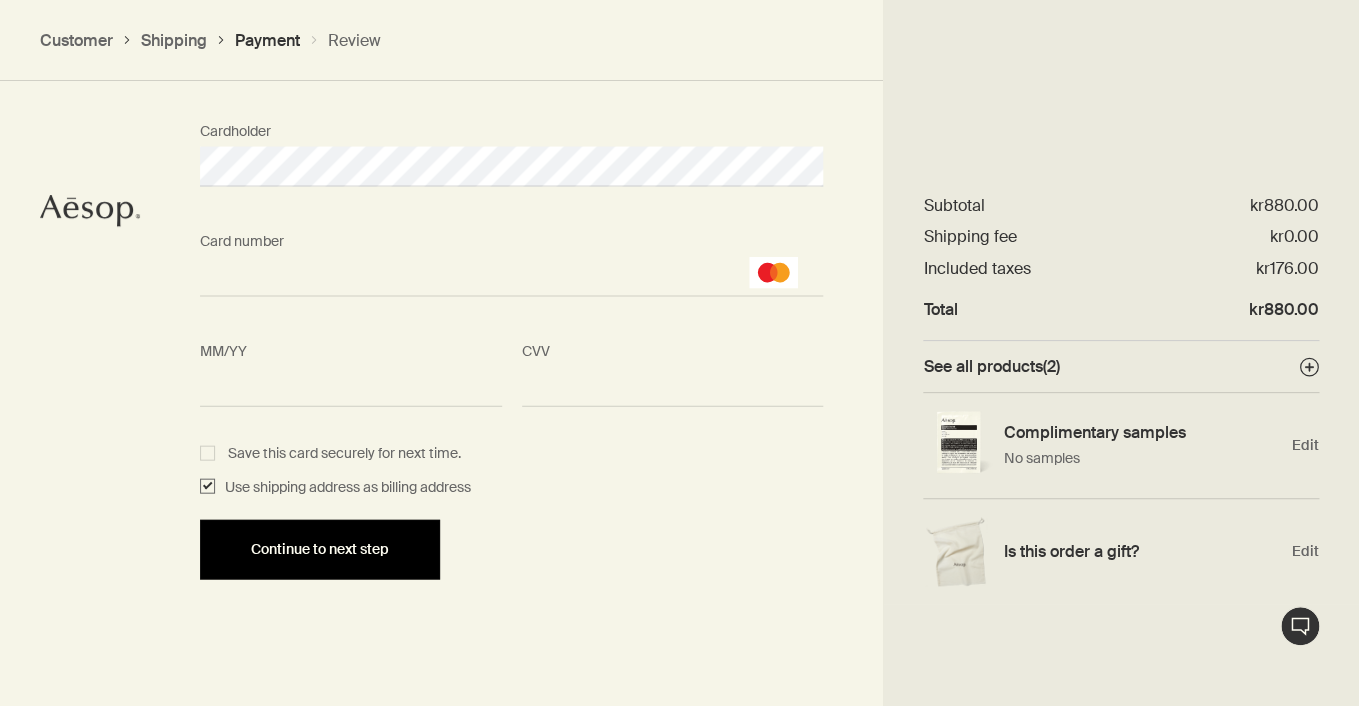 click on "Continue to next step" at bounding box center [320, 548] 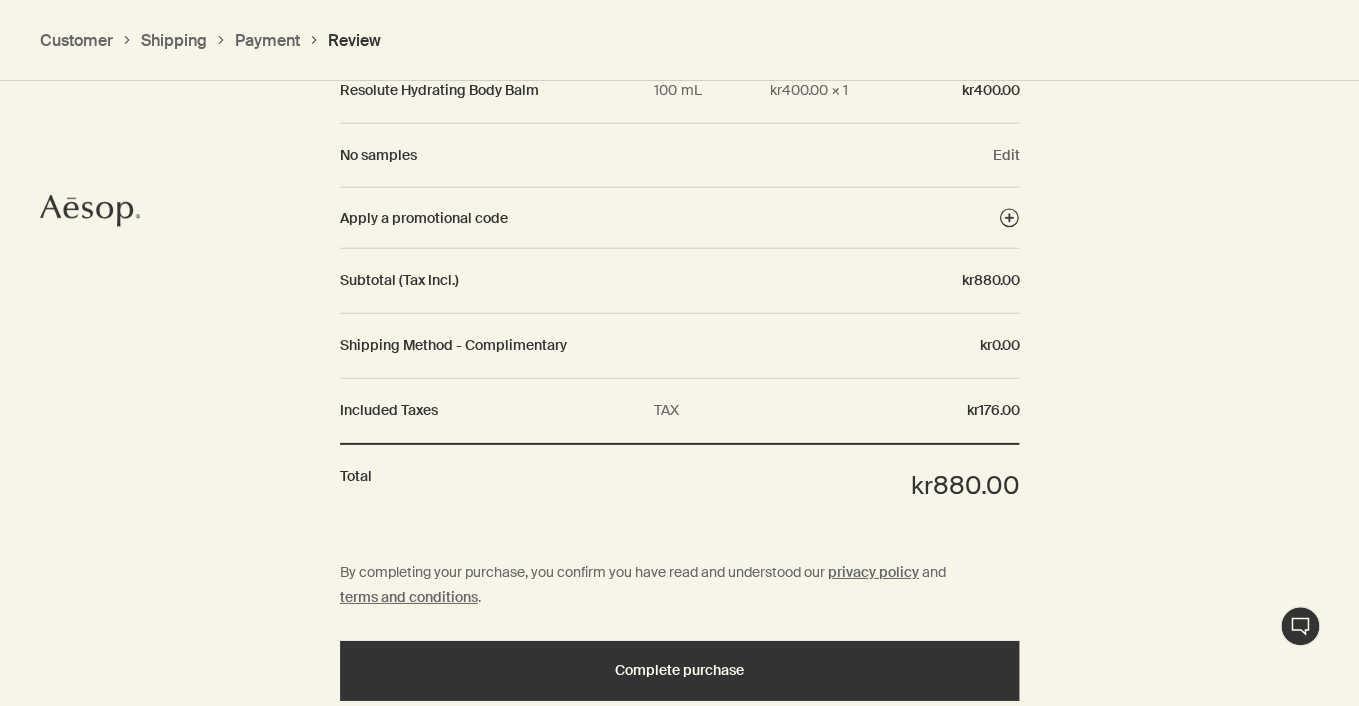 scroll, scrollTop: 2027, scrollLeft: 0, axis: vertical 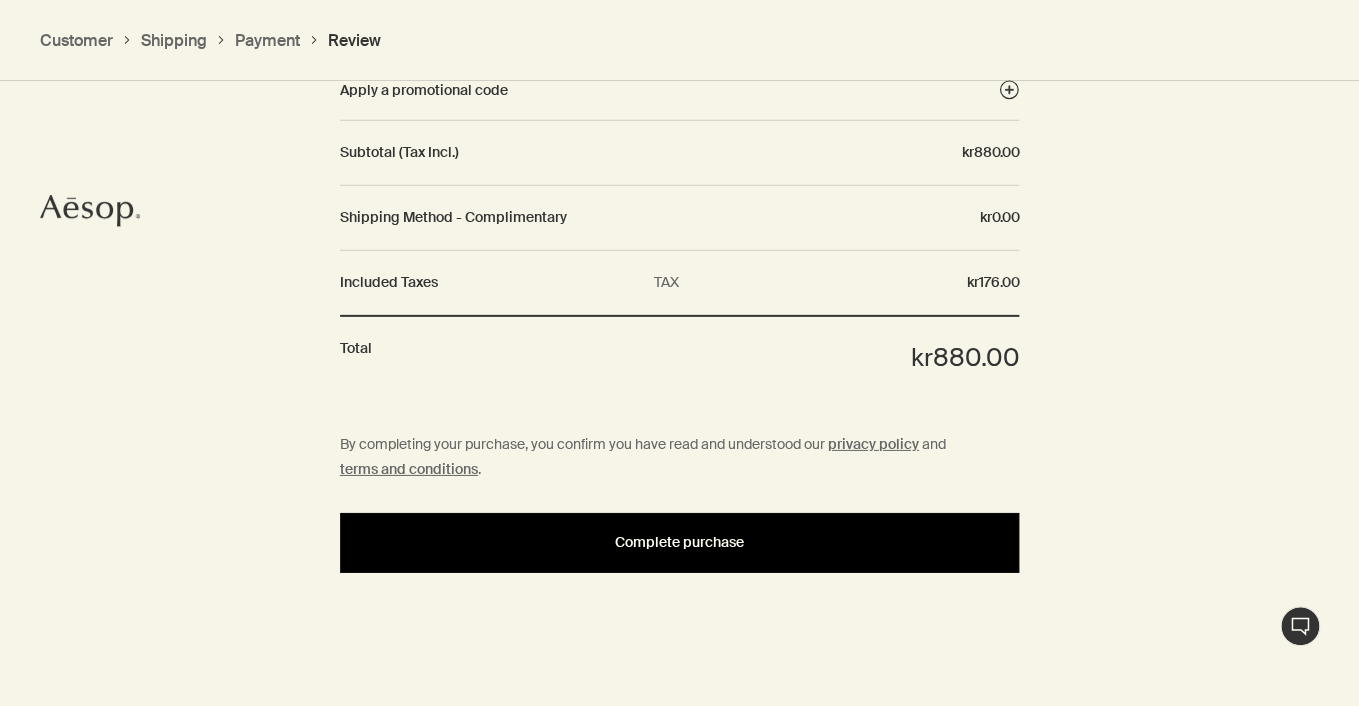 click on "Complete purchase" at bounding box center [679, 542] 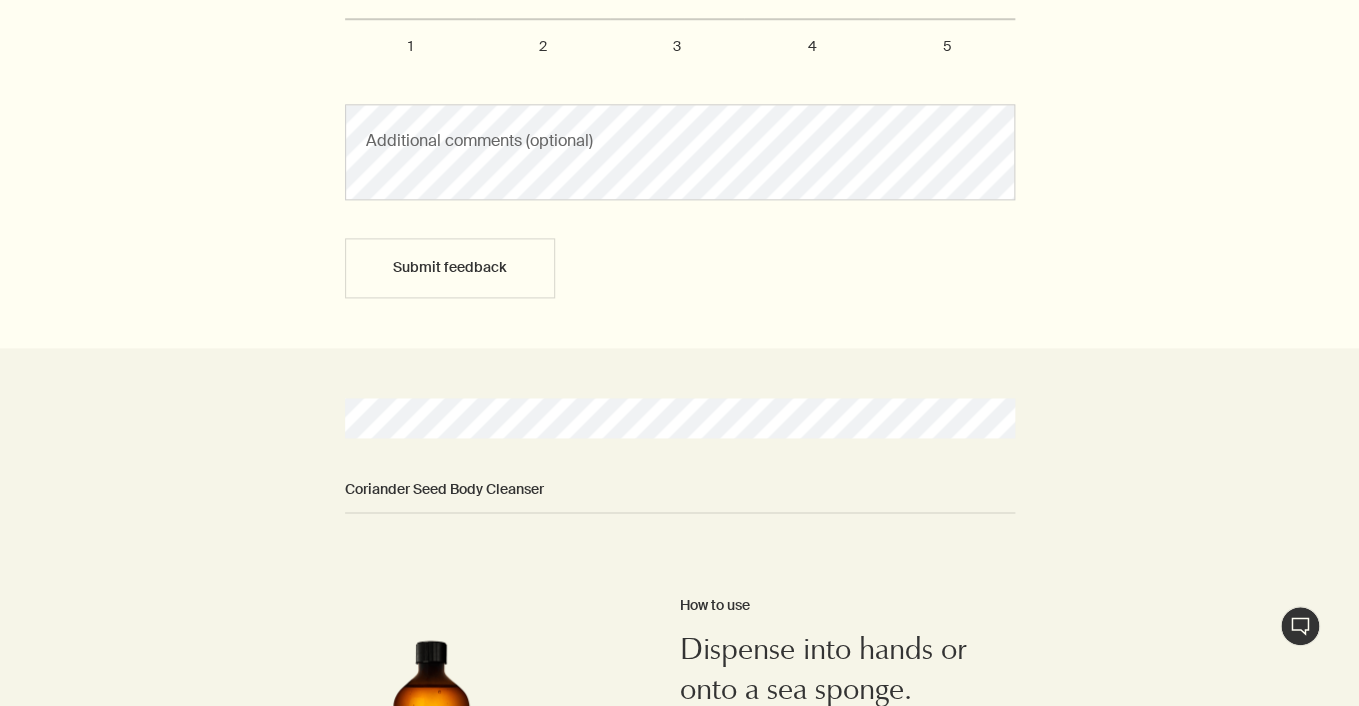 scroll, scrollTop: 889, scrollLeft: 0, axis: vertical 